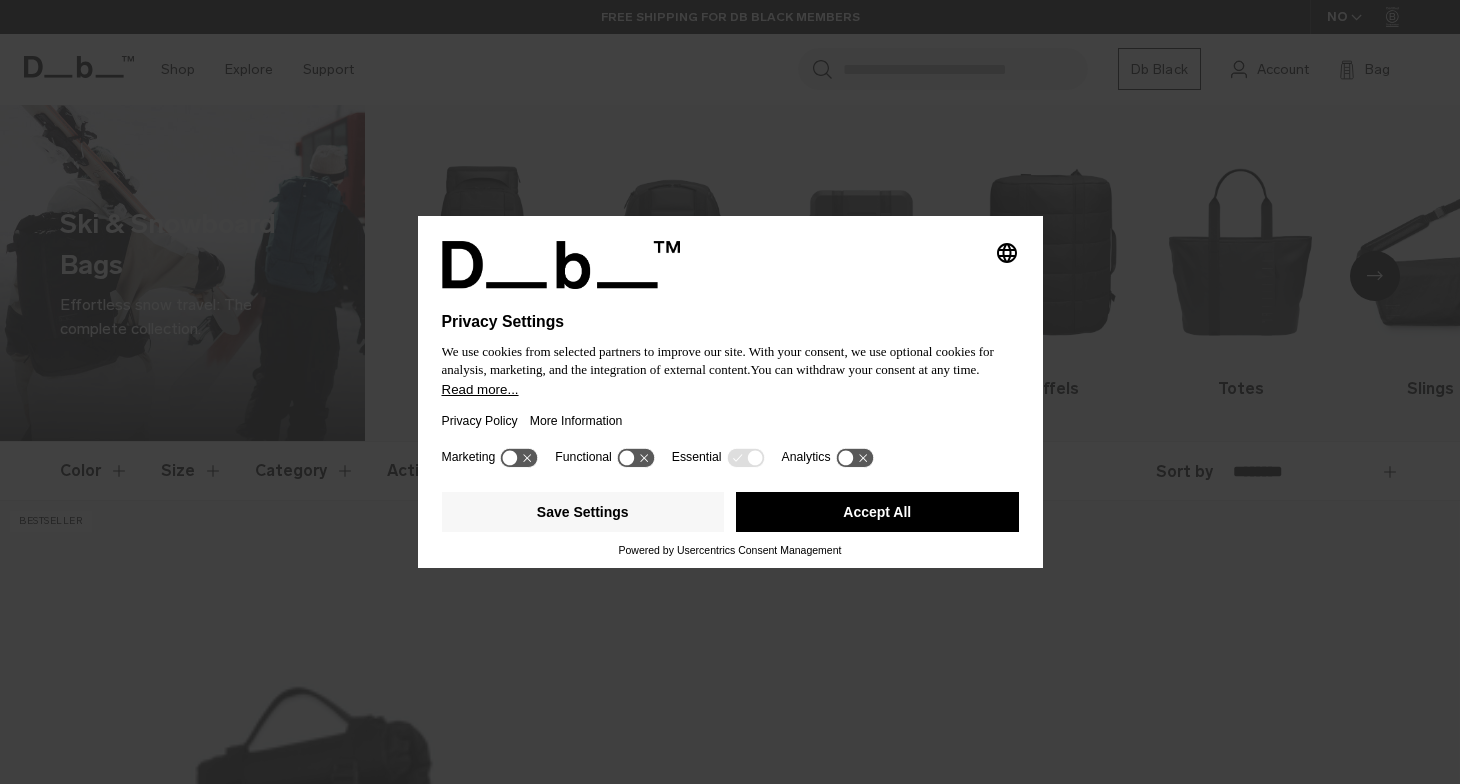 scroll, scrollTop: 0, scrollLeft: 0, axis: both 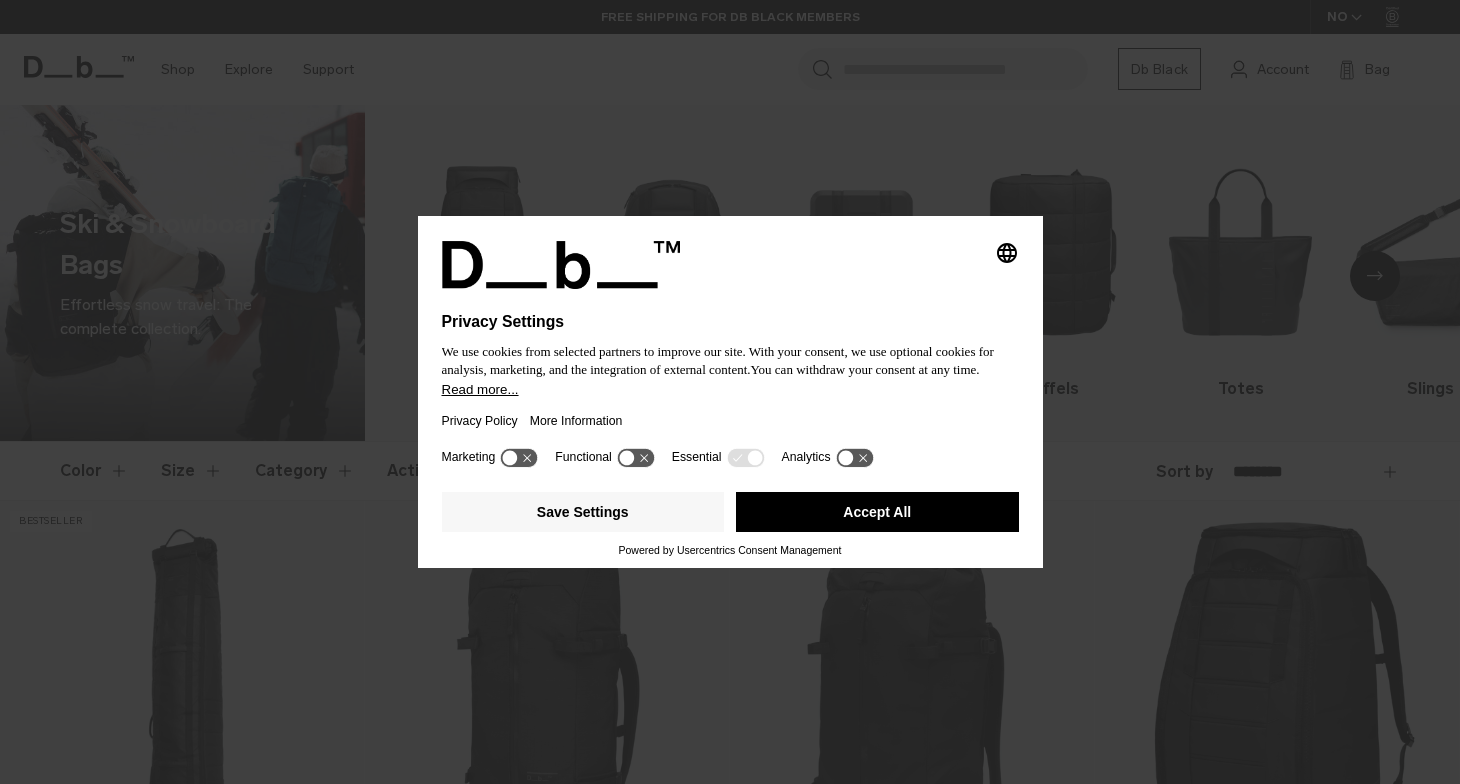 click on "Accept All" at bounding box center [877, 512] 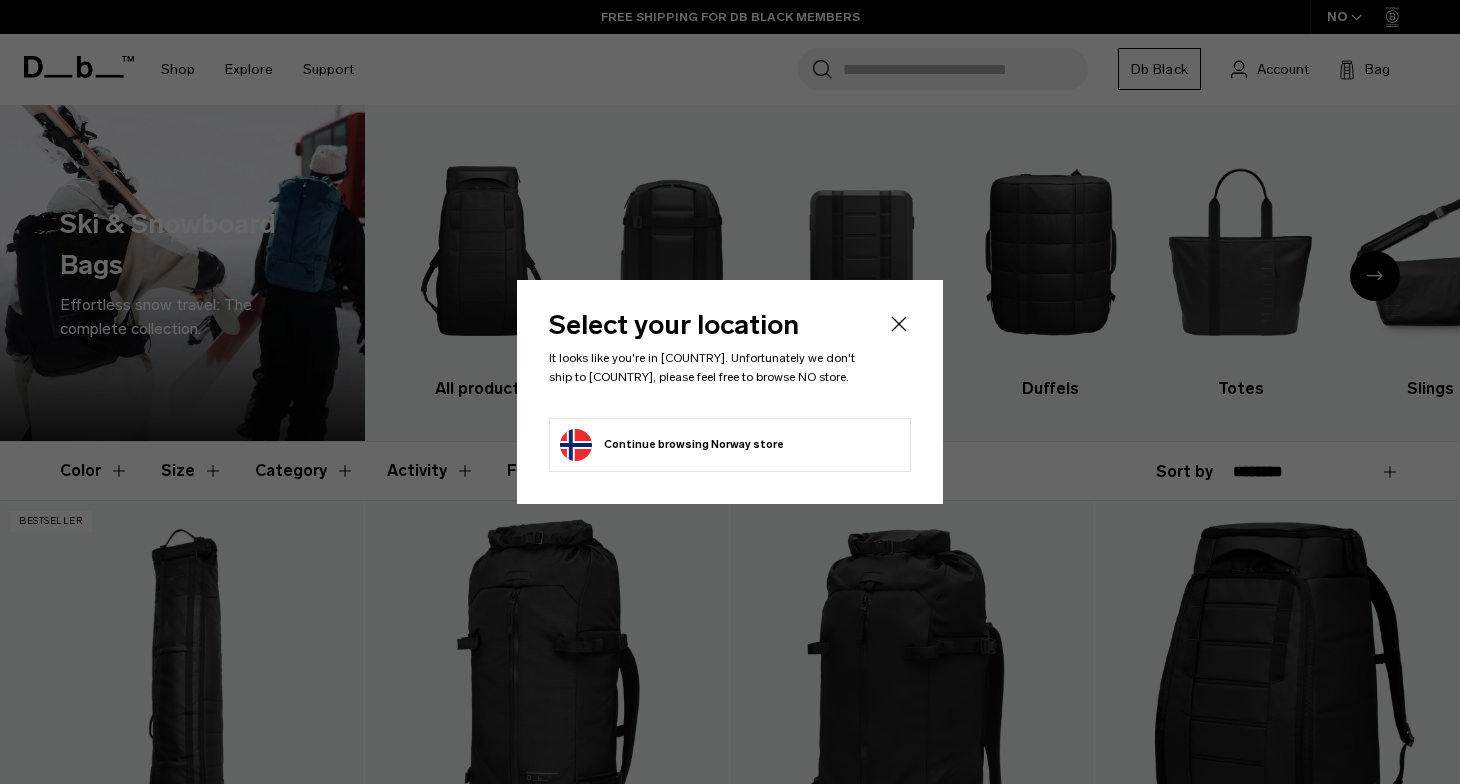 click on "Continue browsing Norway store
Continue shopping in Norway" 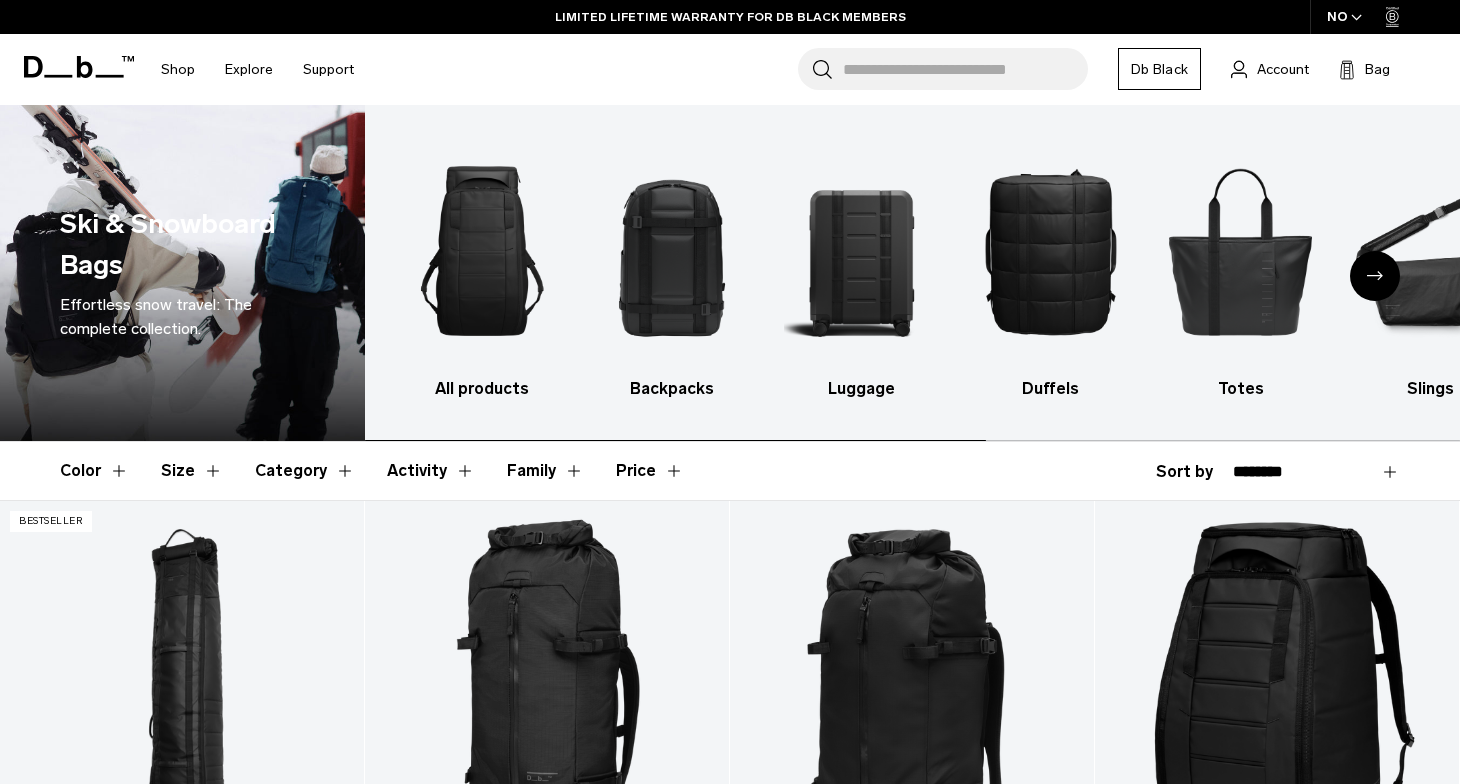 click on "Search for Bags, Luggage..." at bounding box center [965, 69] 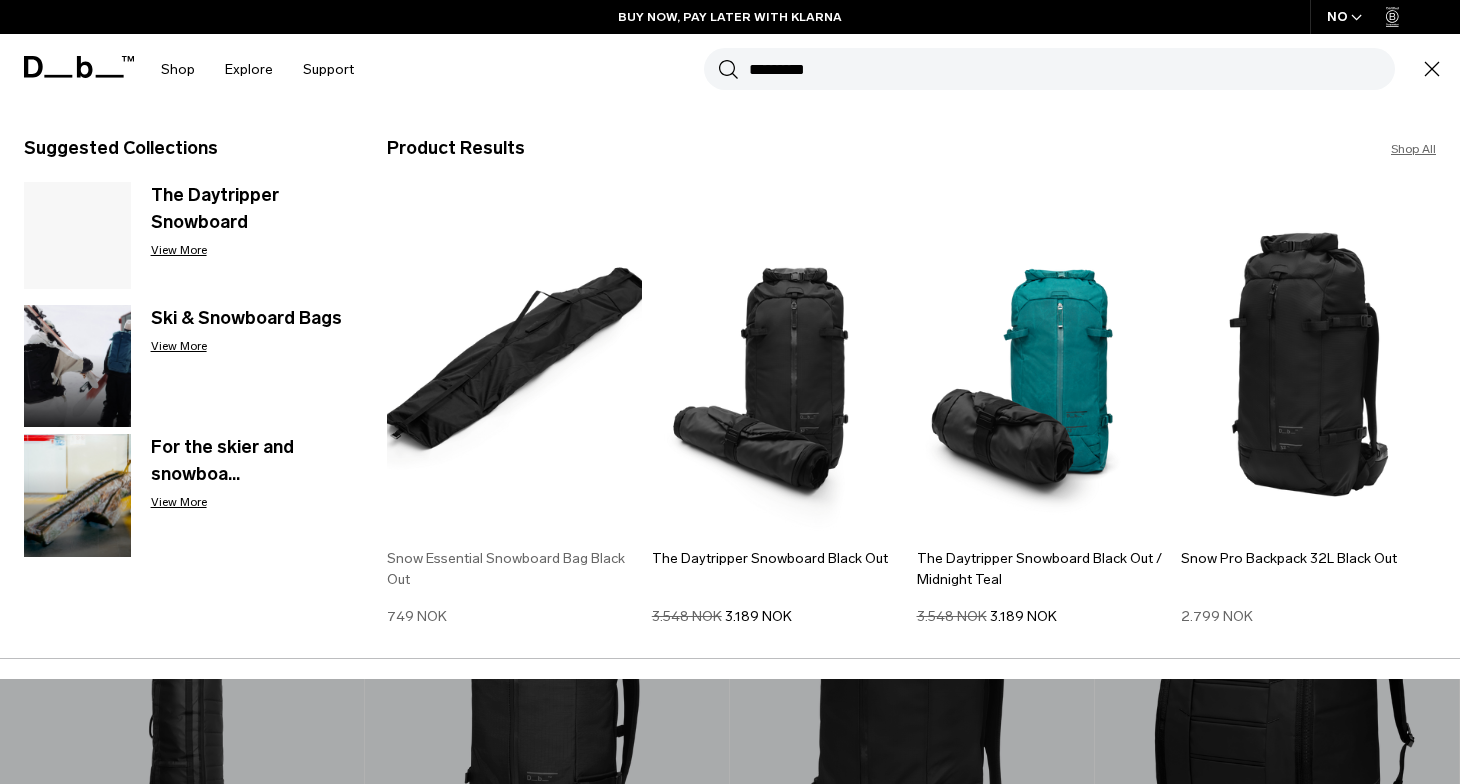 type on "*********" 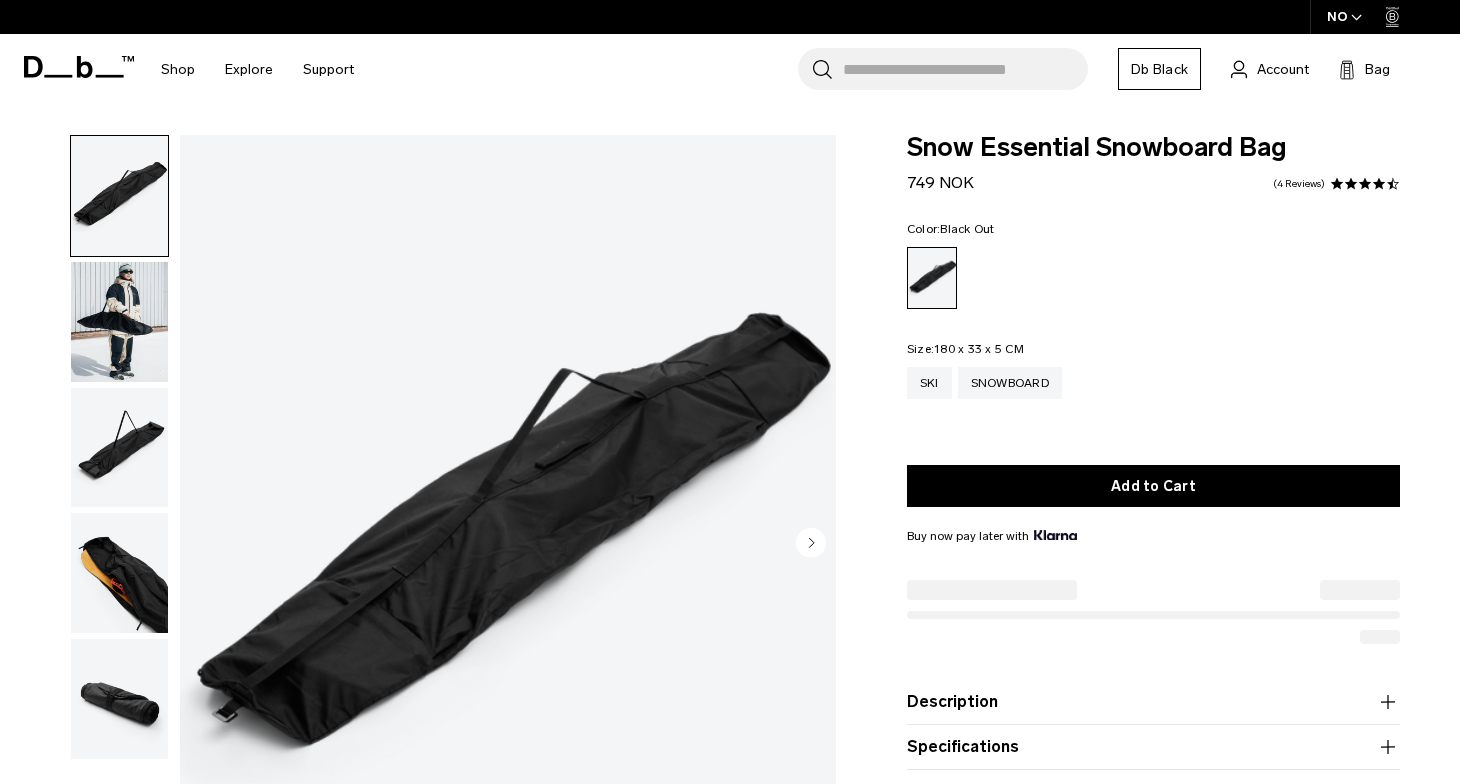 scroll, scrollTop: 0, scrollLeft: 0, axis: both 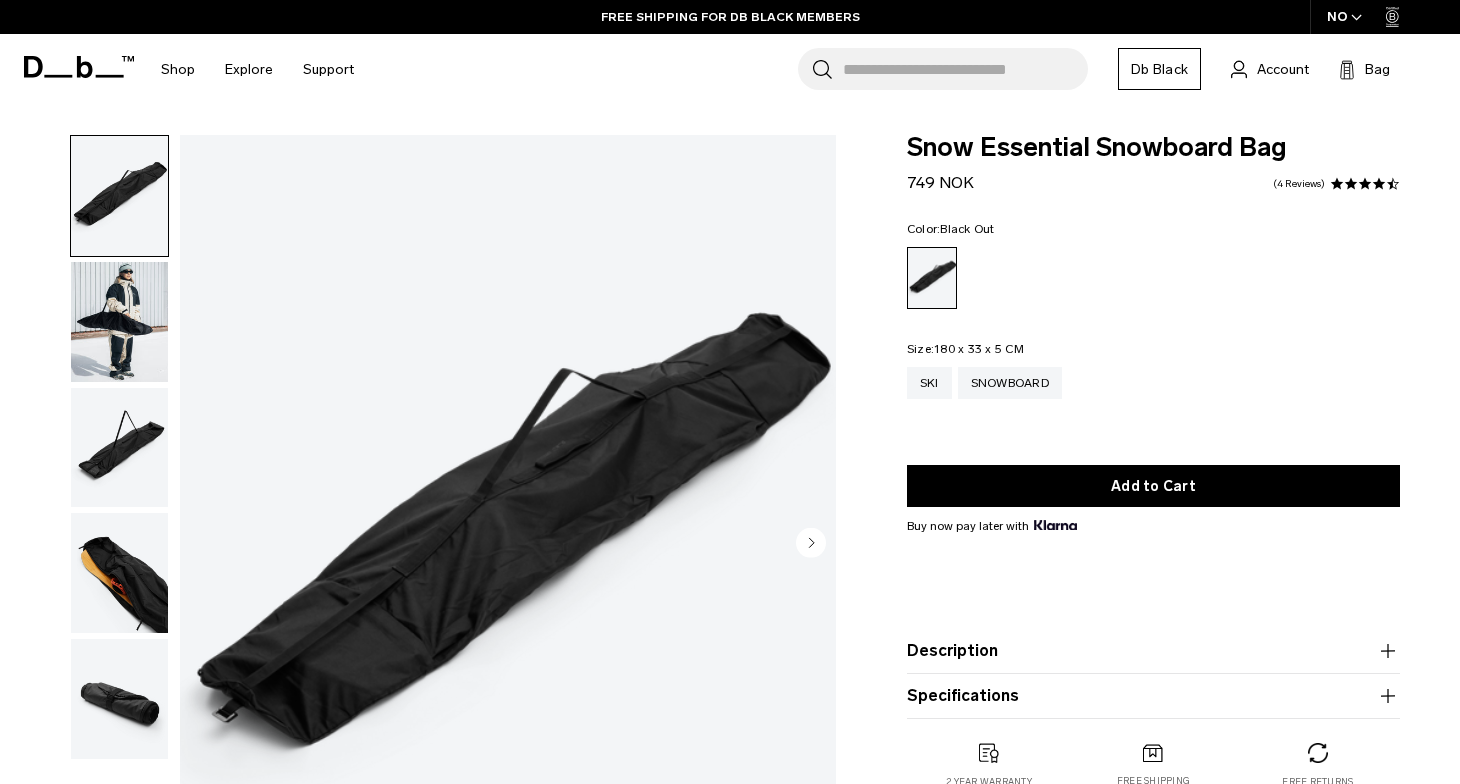 drag, startPoint x: 1050, startPoint y: 345, endPoint x: 900, endPoint y: 342, distance: 150.03 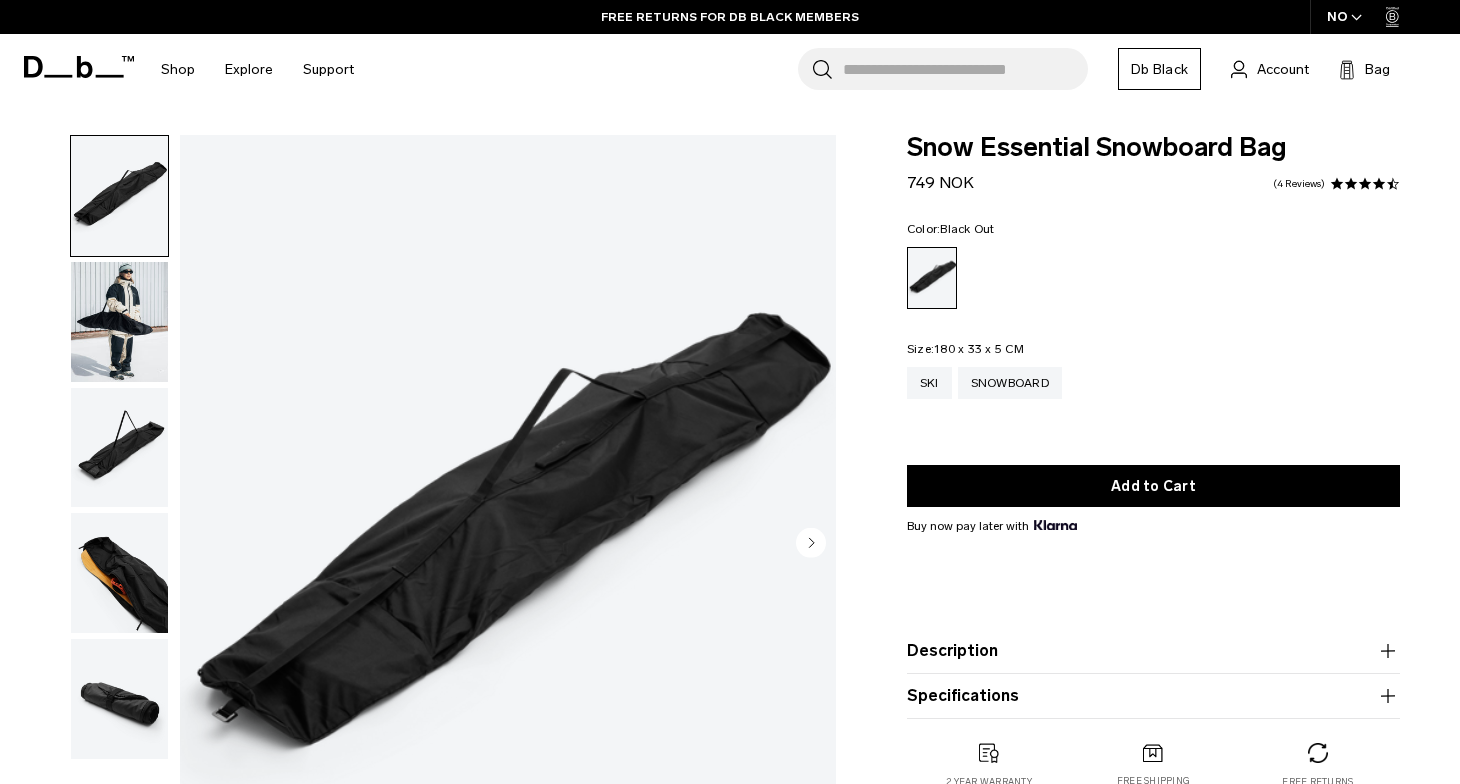 click at bounding box center (119, 322) 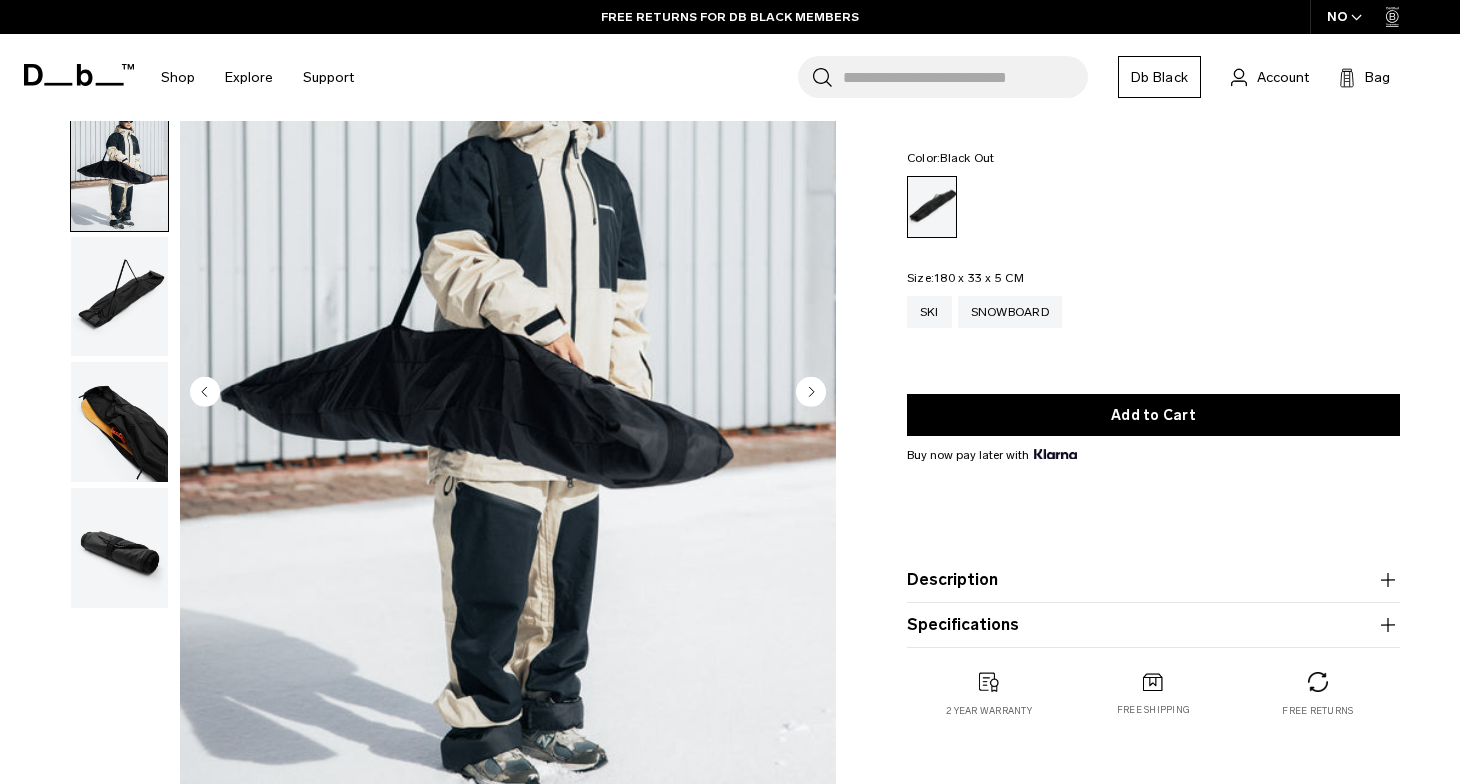 scroll, scrollTop: 152, scrollLeft: 0, axis: vertical 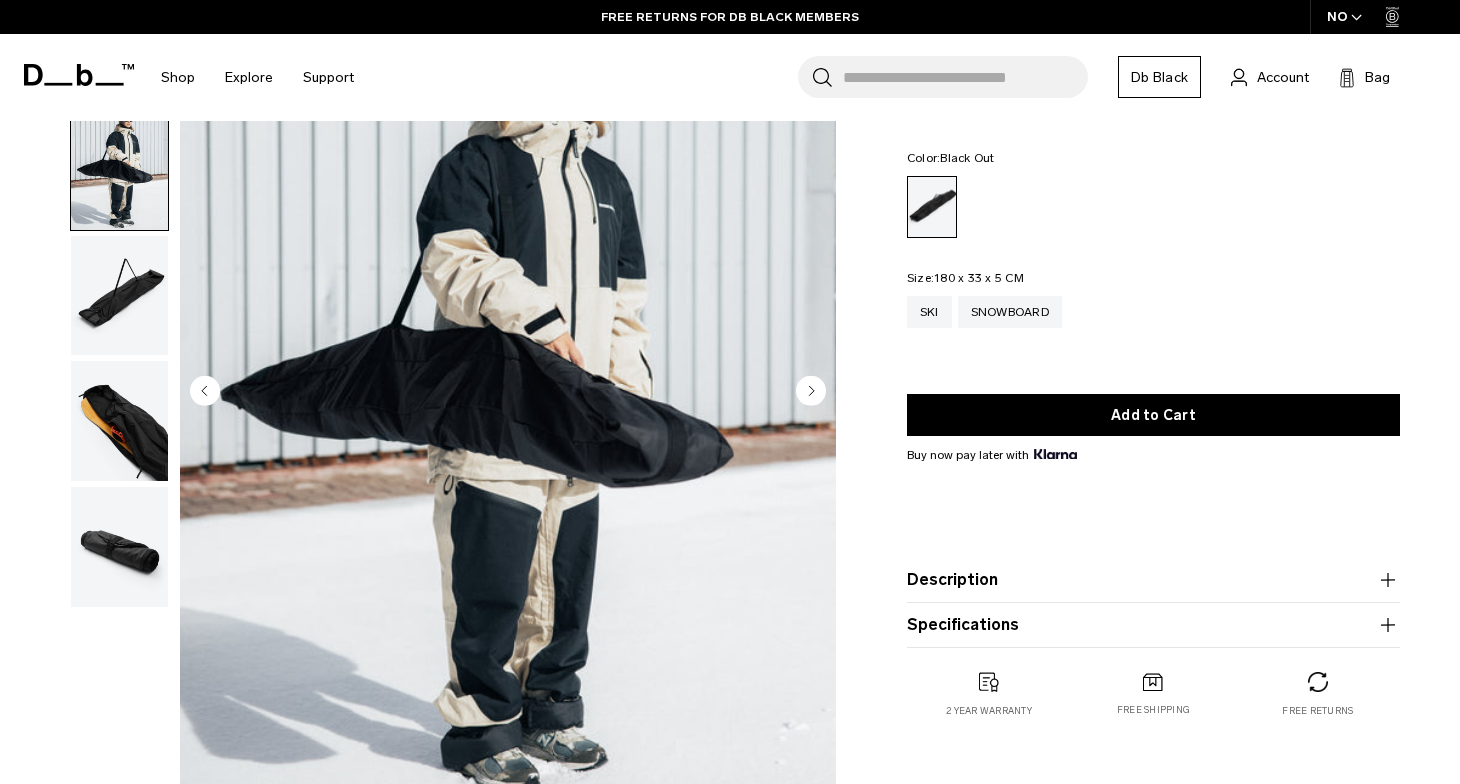 click at bounding box center [119, 296] 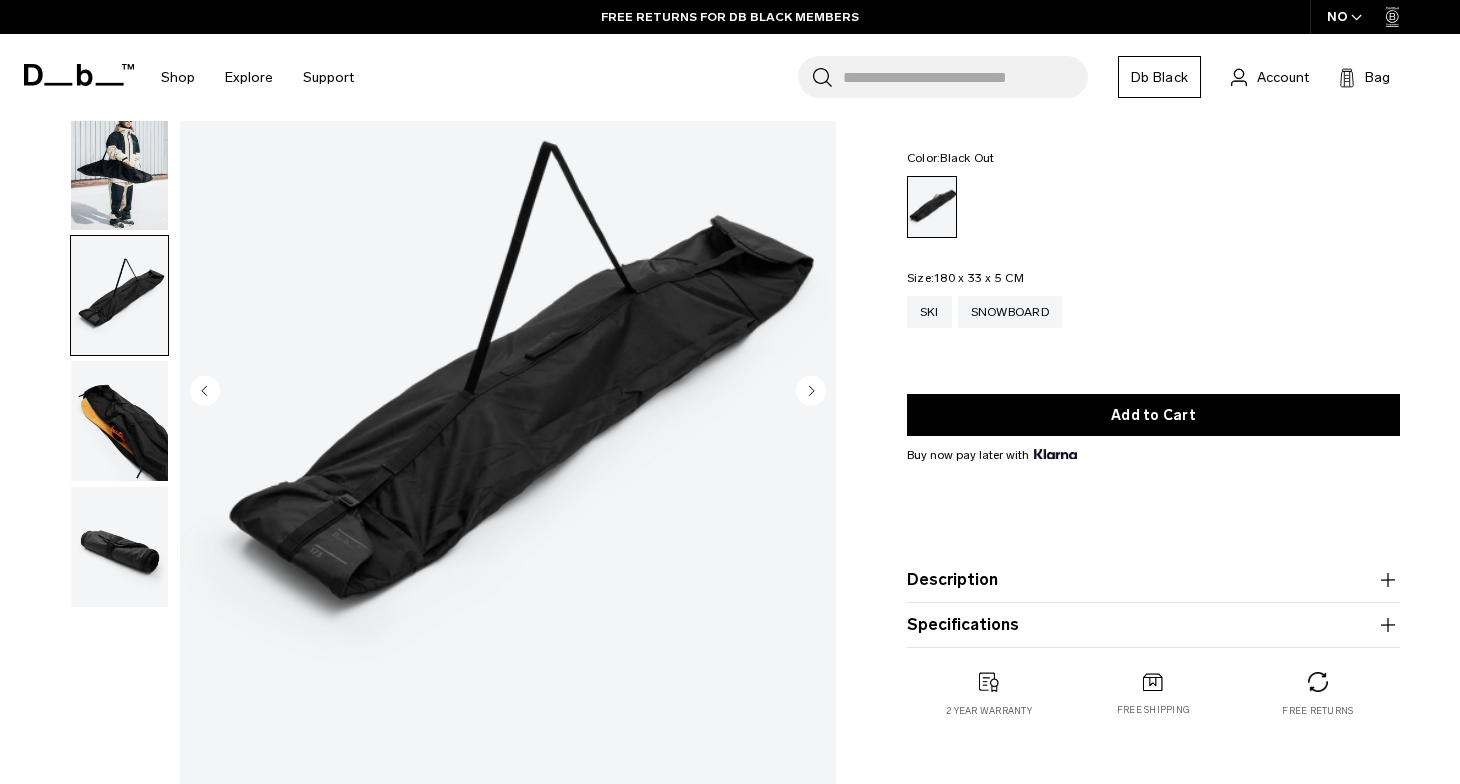 click at bounding box center [119, 421] 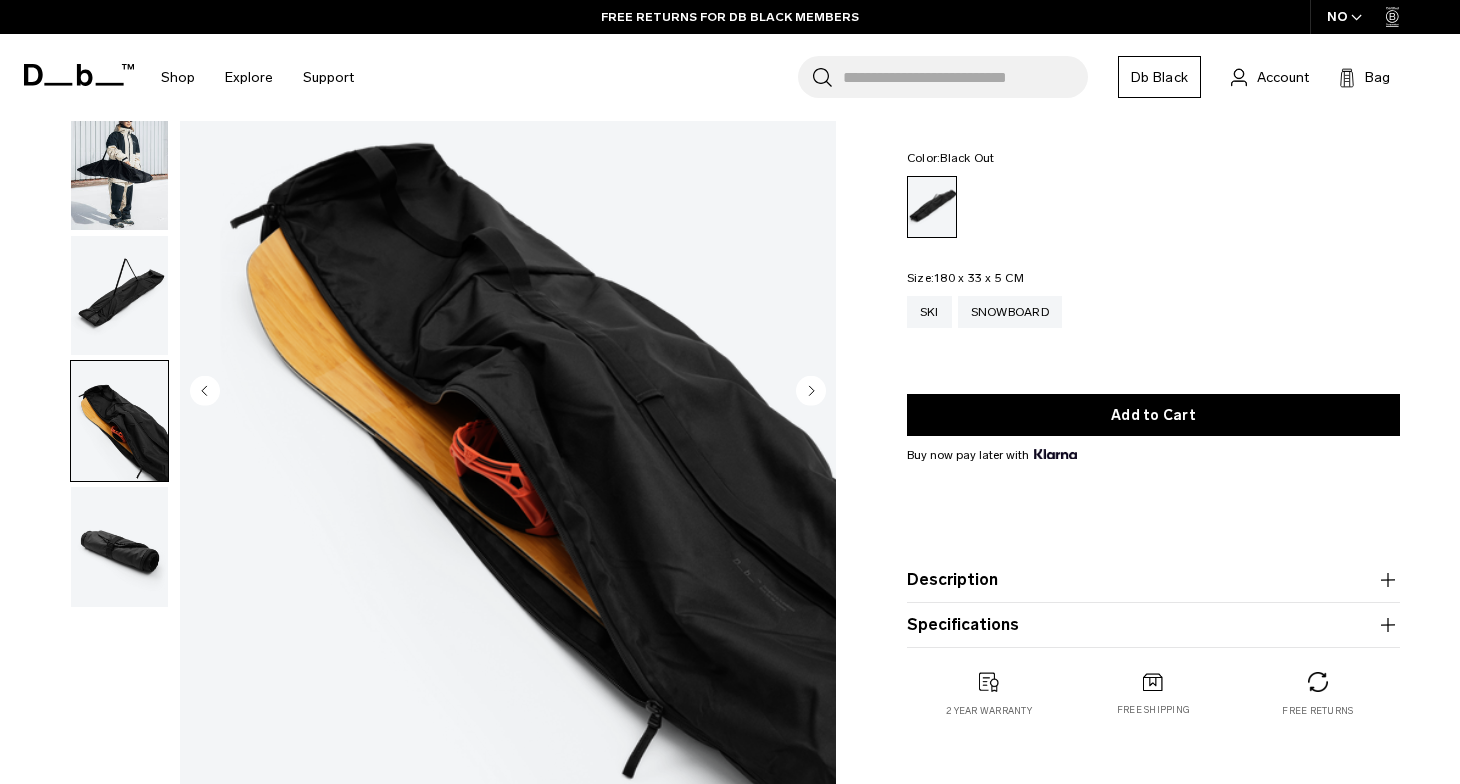 click at bounding box center [119, 547] 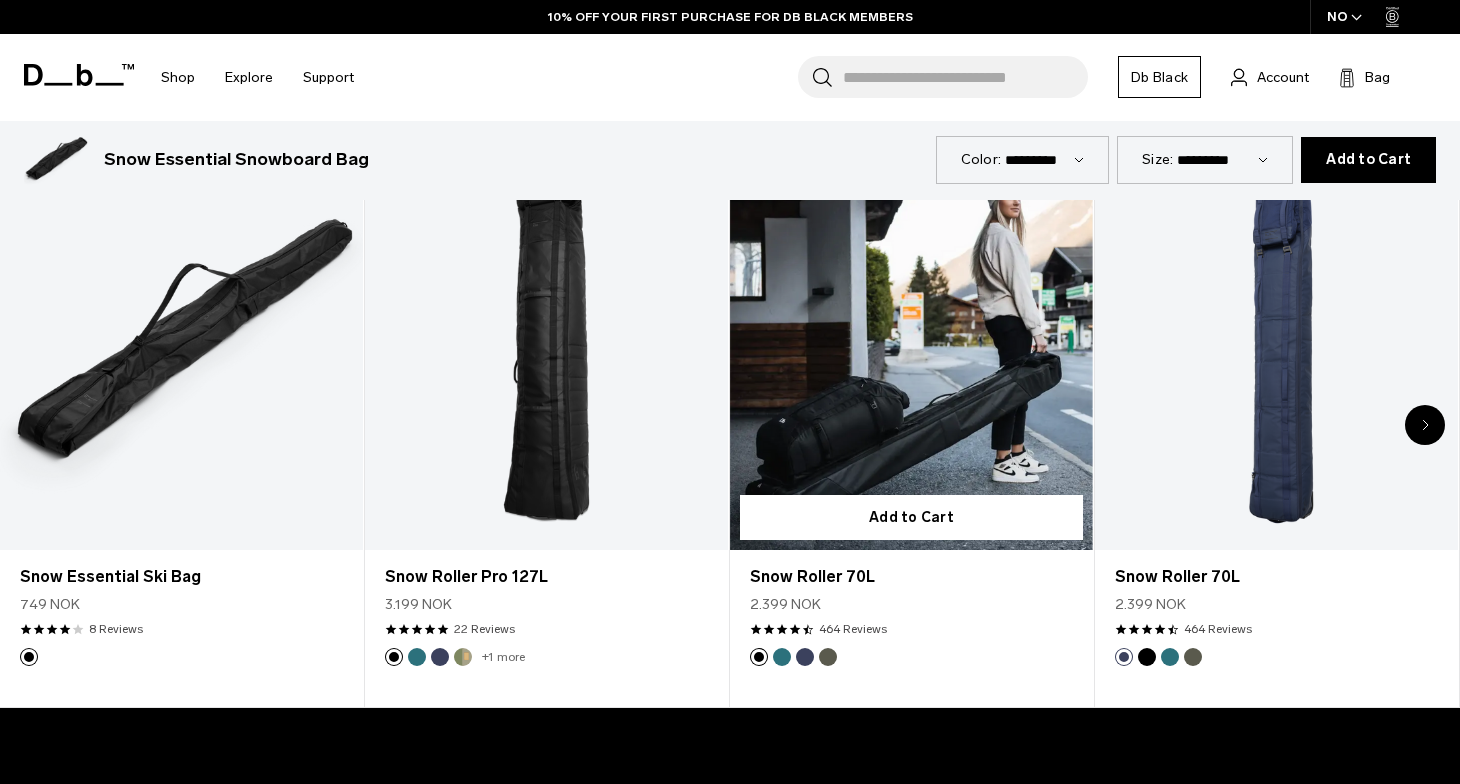 scroll, scrollTop: 997, scrollLeft: 0, axis: vertical 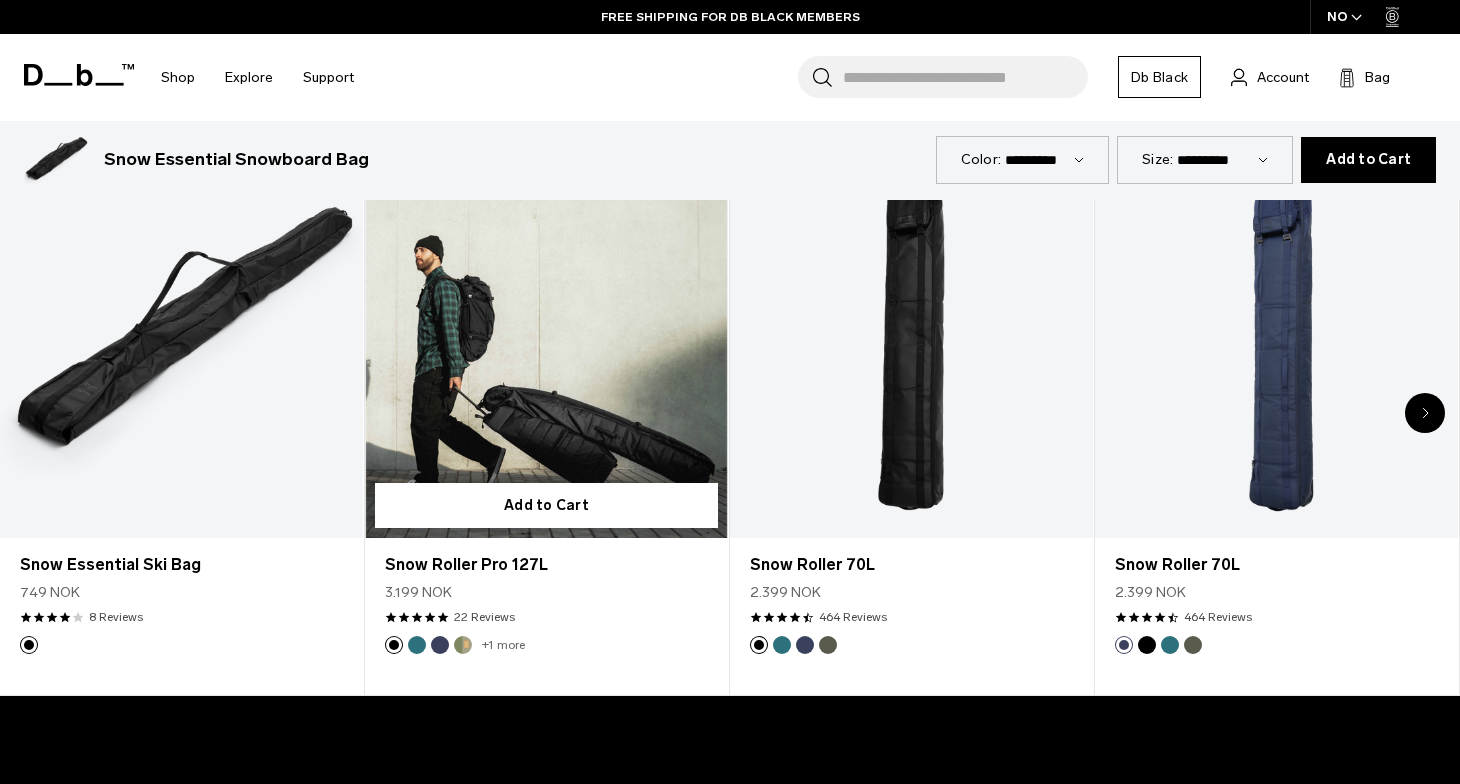 click at bounding box center (546, 336) 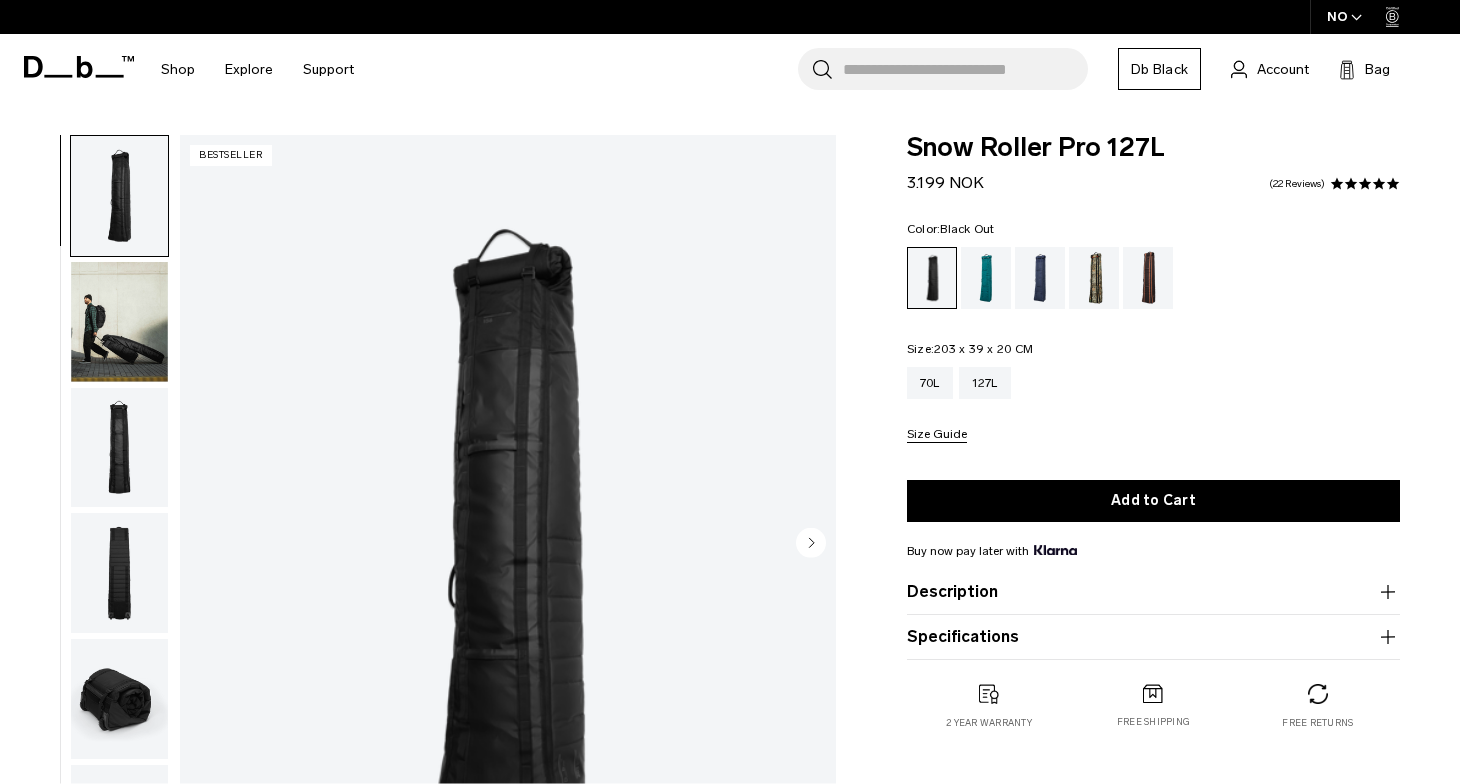 scroll, scrollTop: 0, scrollLeft: 0, axis: both 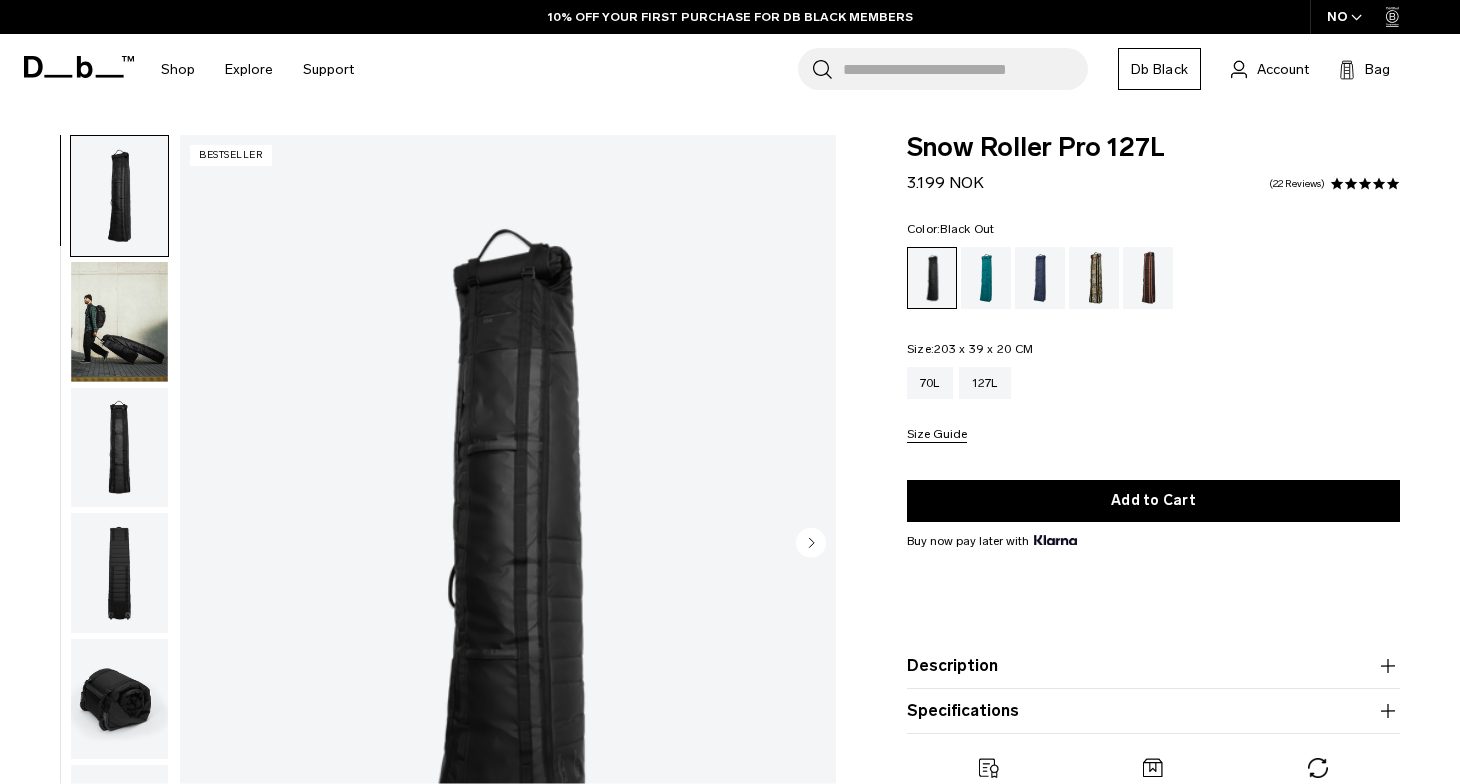 click at bounding box center (119, 322) 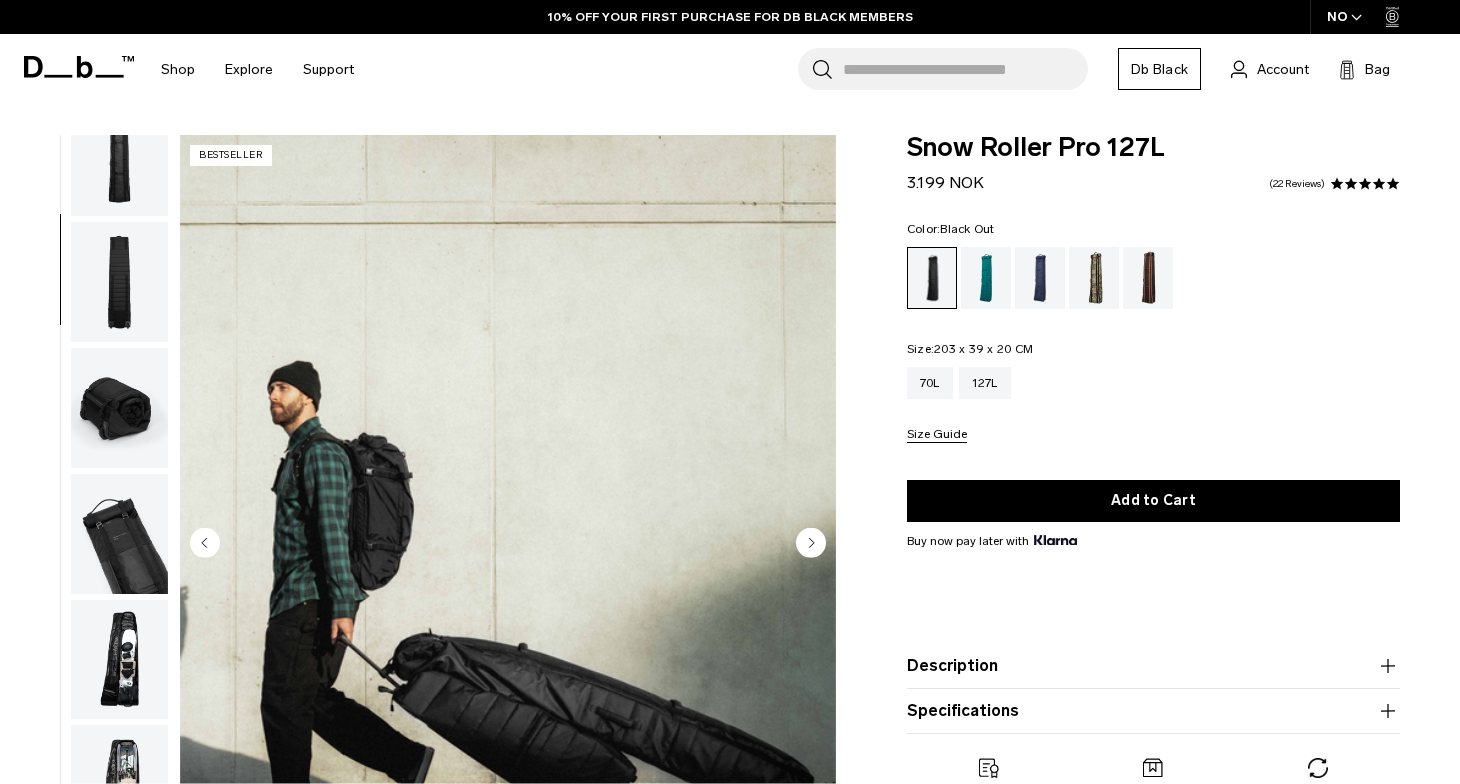 scroll, scrollTop: 300, scrollLeft: 0, axis: vertical 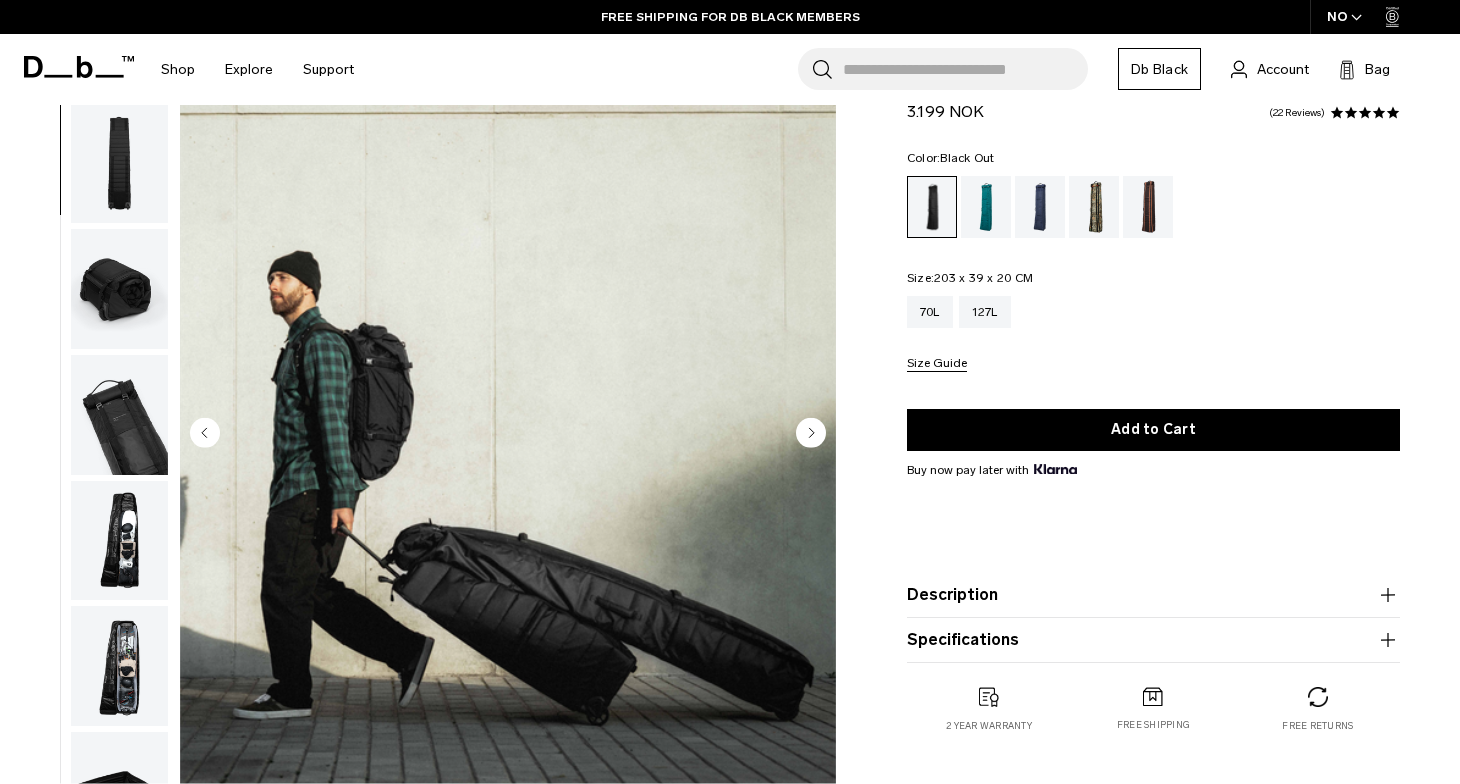 drag, startPoint x: 1058, startPoint y: 274, endPoint x: 904, endPoint y: 270, distance: 154.05194 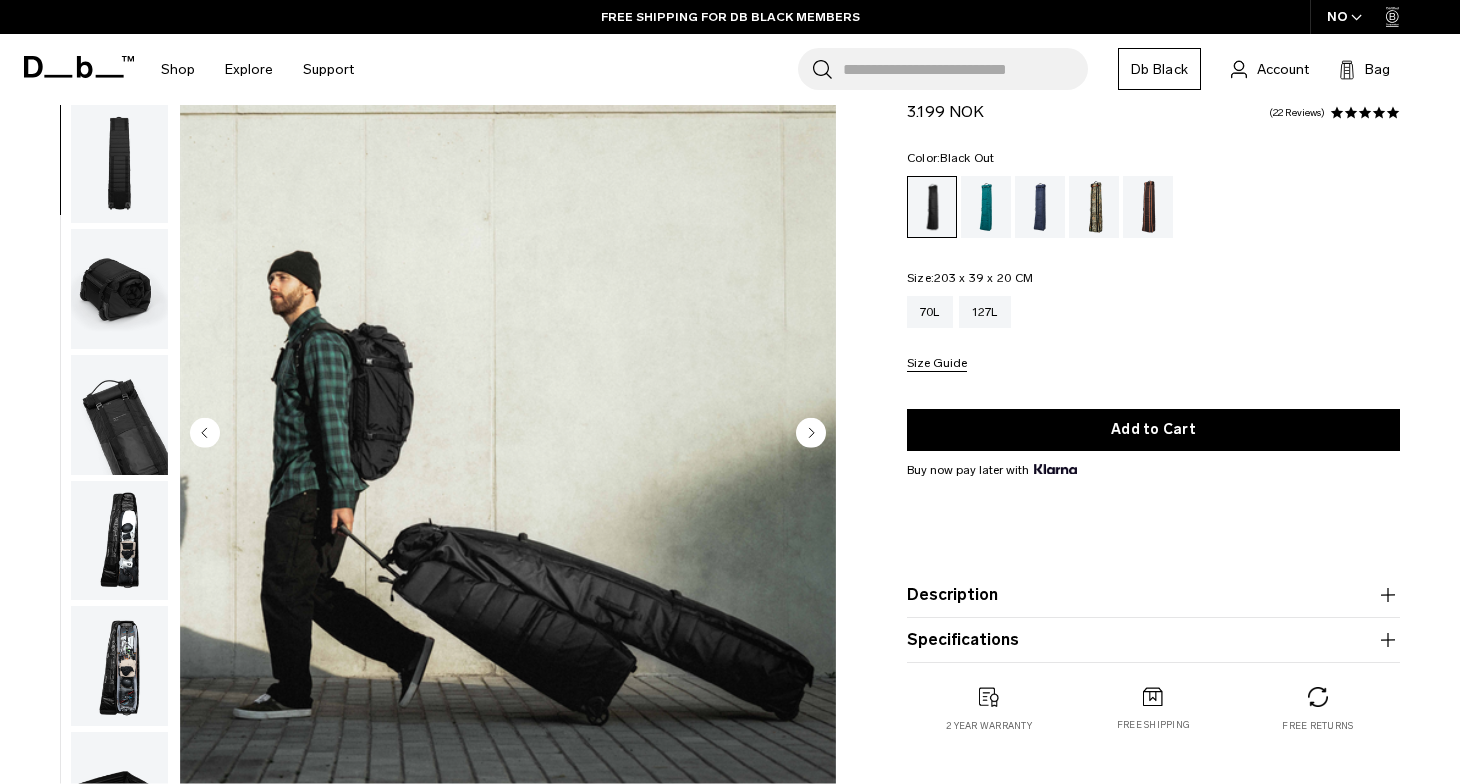 scroll, scrollTop: 0, scrollLeft: 0, axis: both 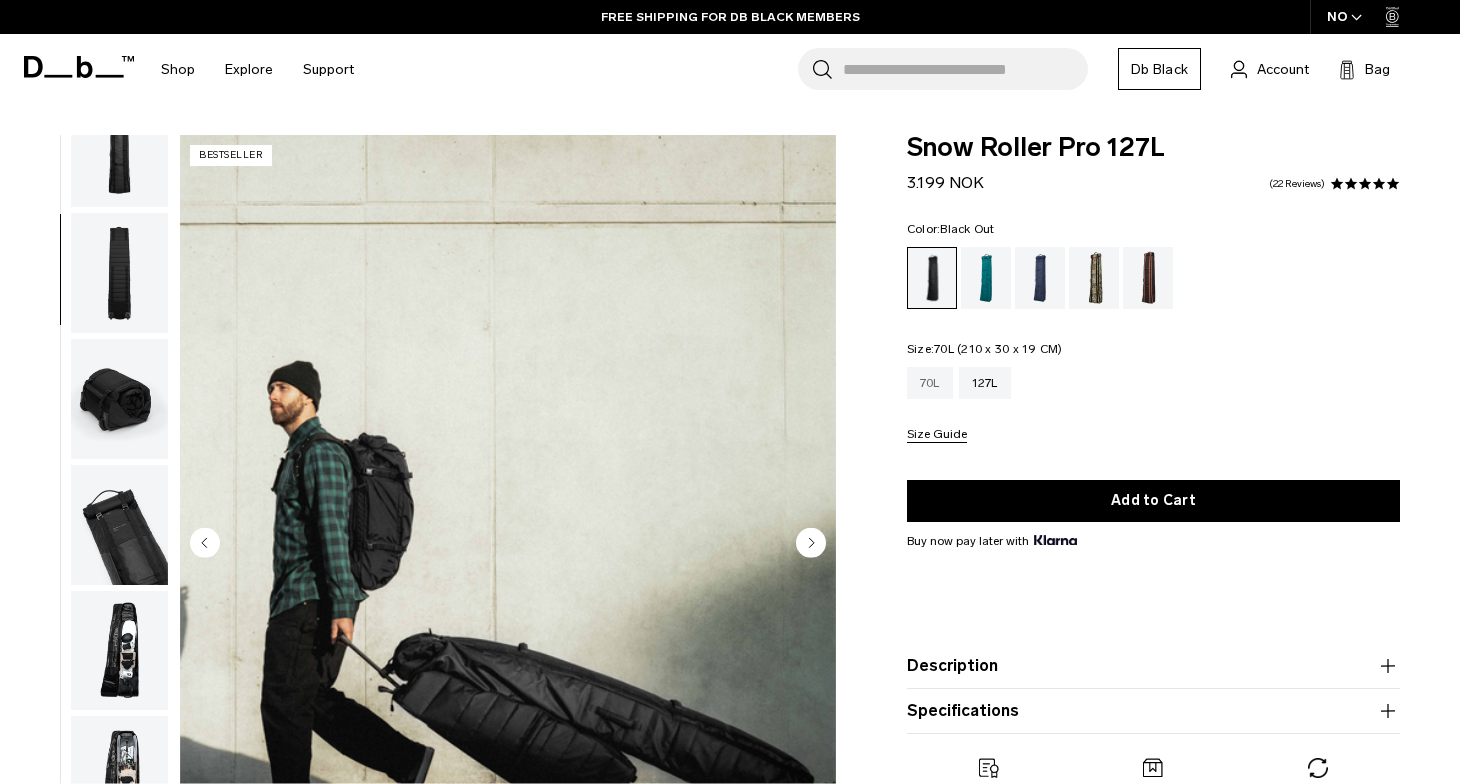 click on "70L" at bounding box center [930, 383] 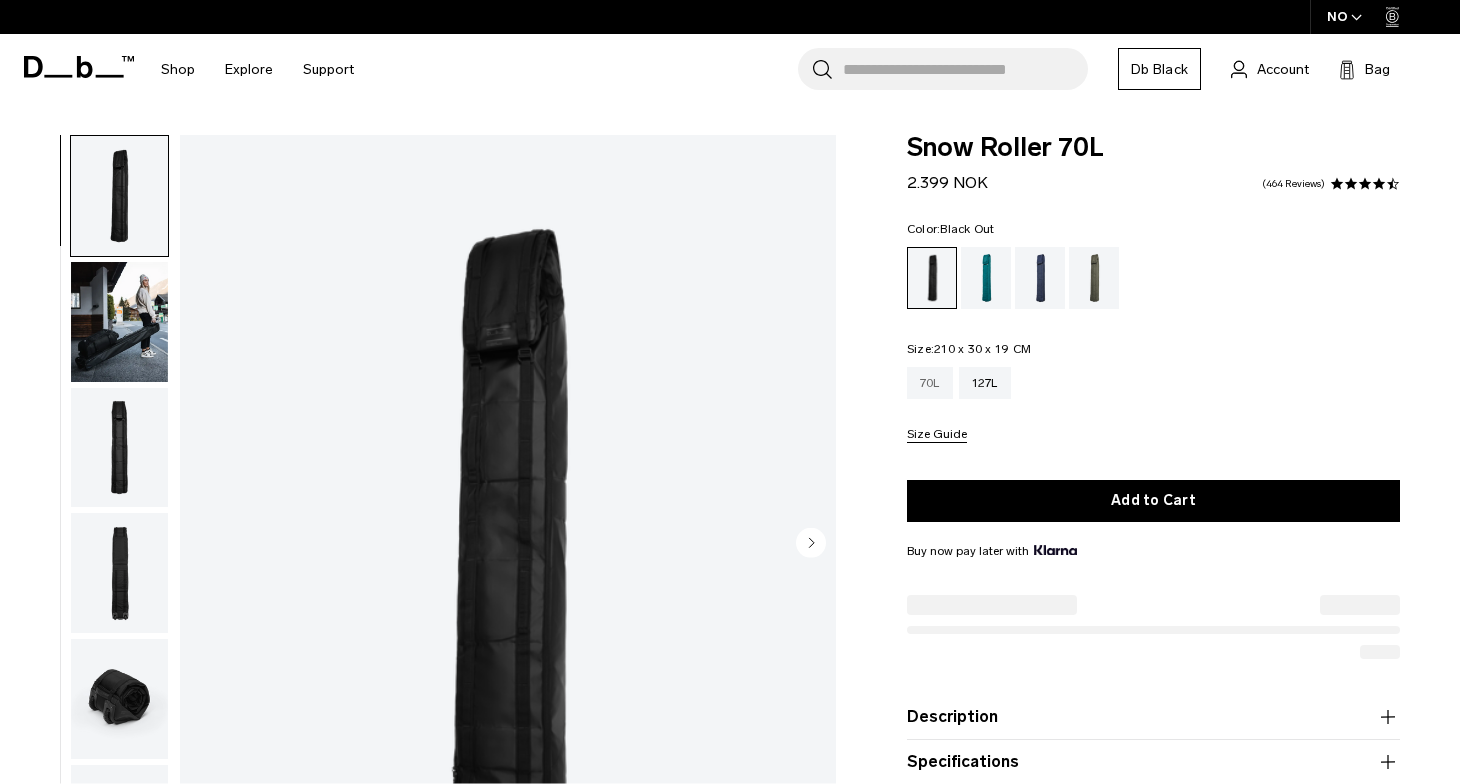 scroll, scrollTop: 0, scrollLeft: 0, axis: both 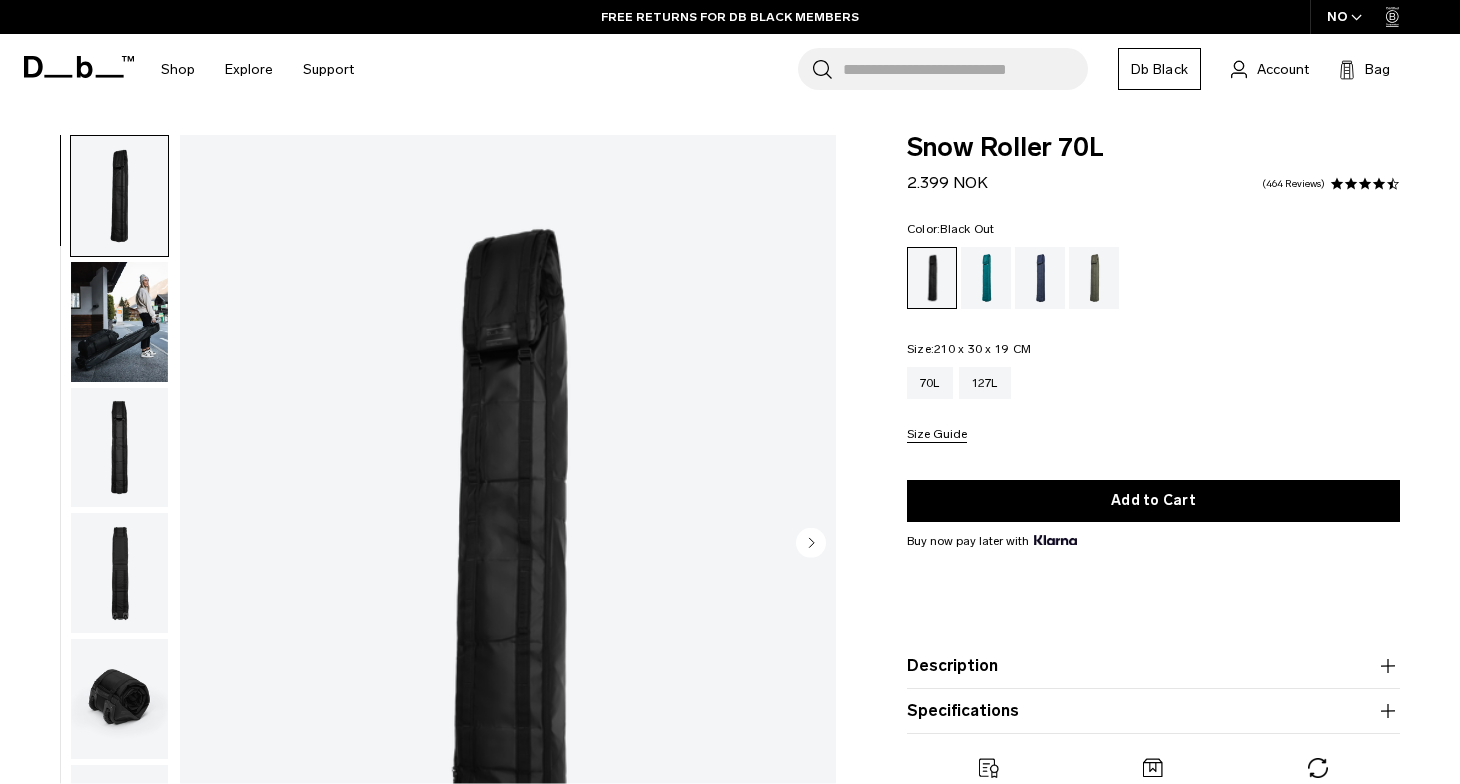 click on "Size Guide" at bounding box center [937, 435] 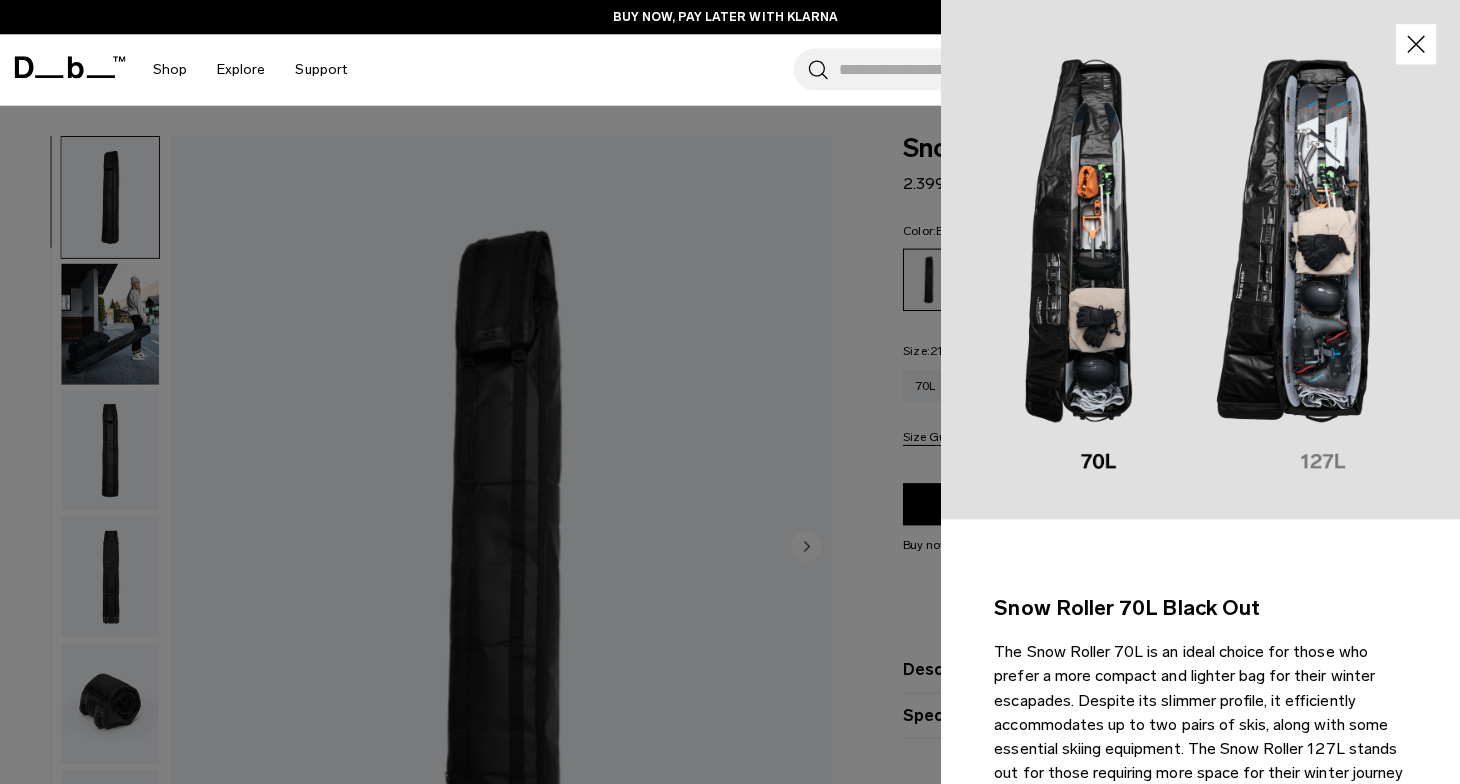 scroll, scrollTop: 0, scrollLeft: 0, axis: both 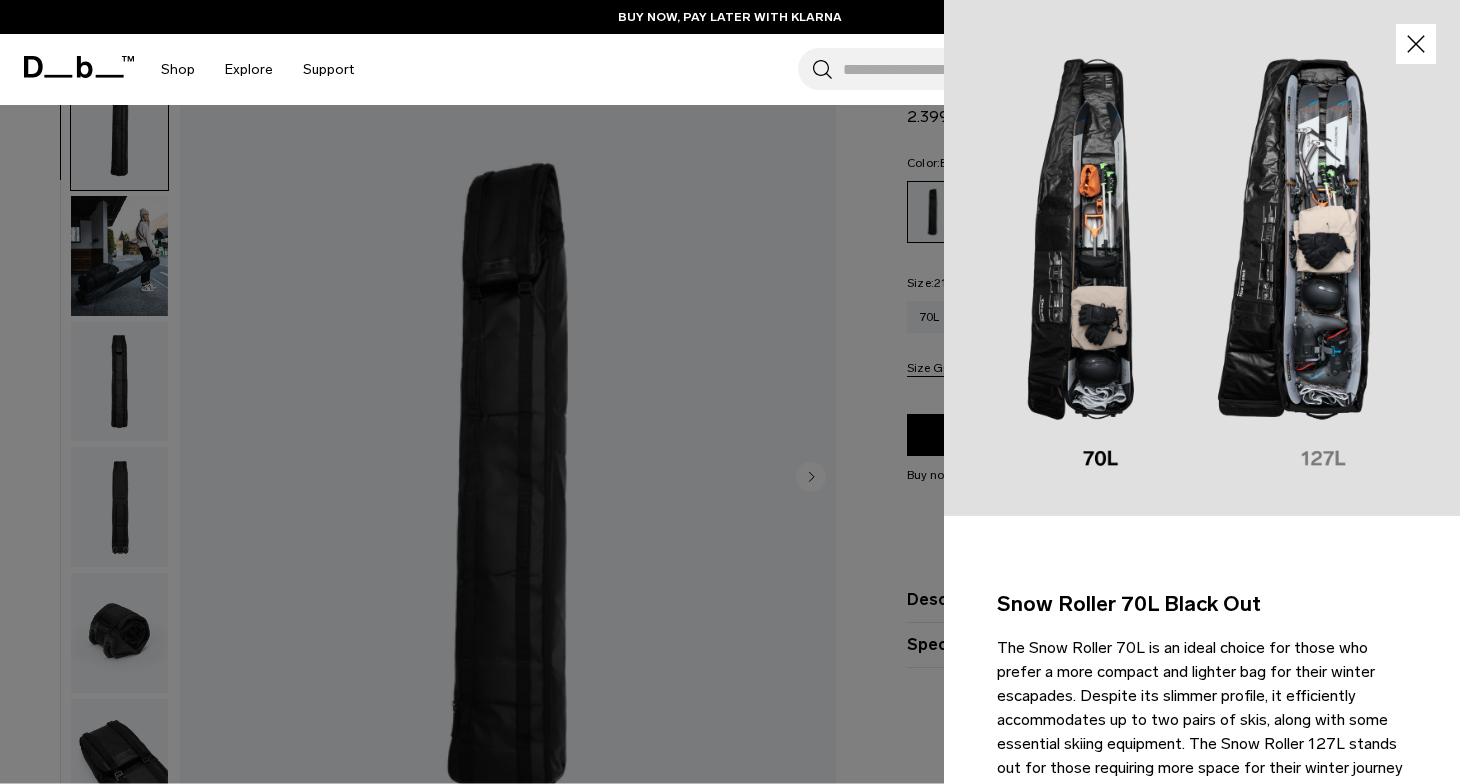 click 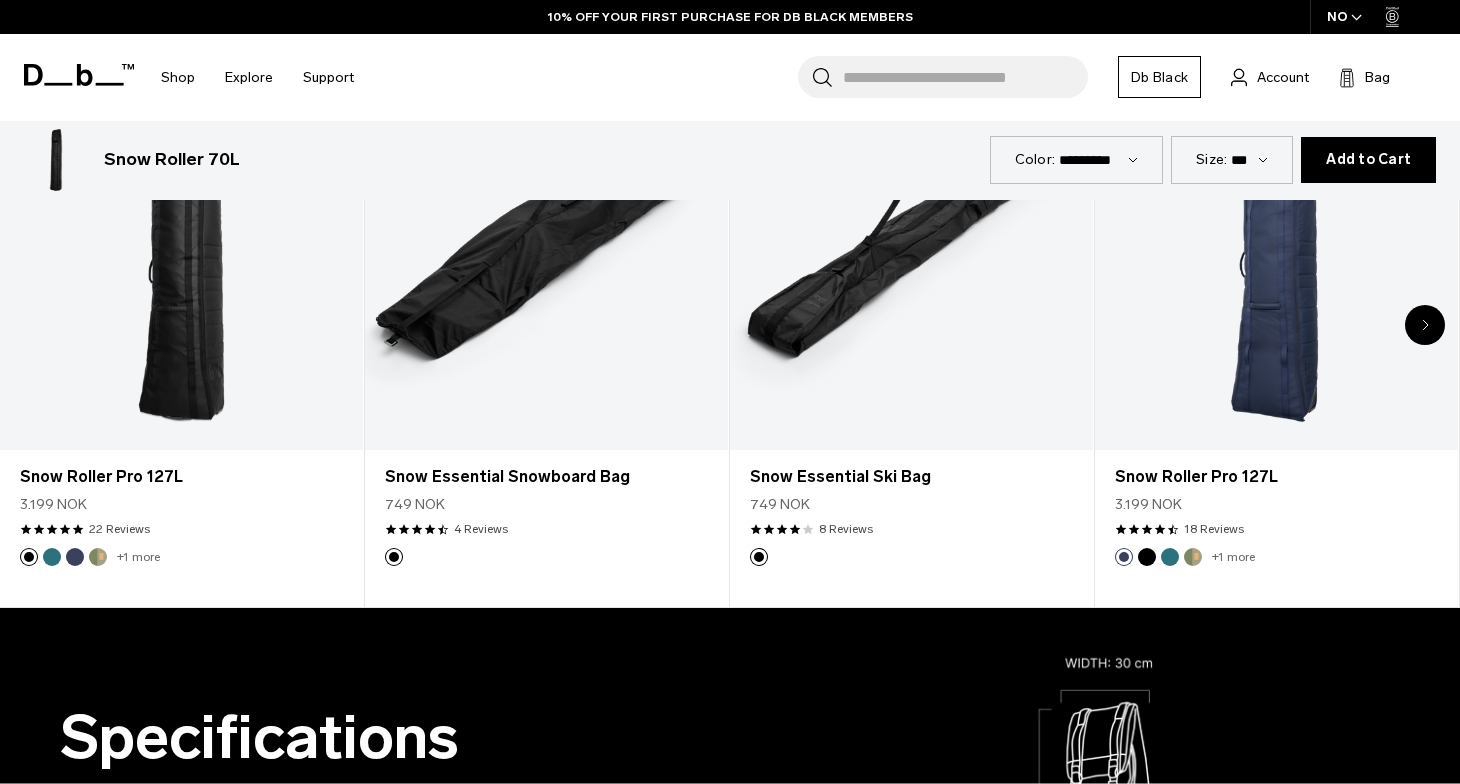 scroll, scrollTop: 1064, scrollLeft: 0, axis: vertical 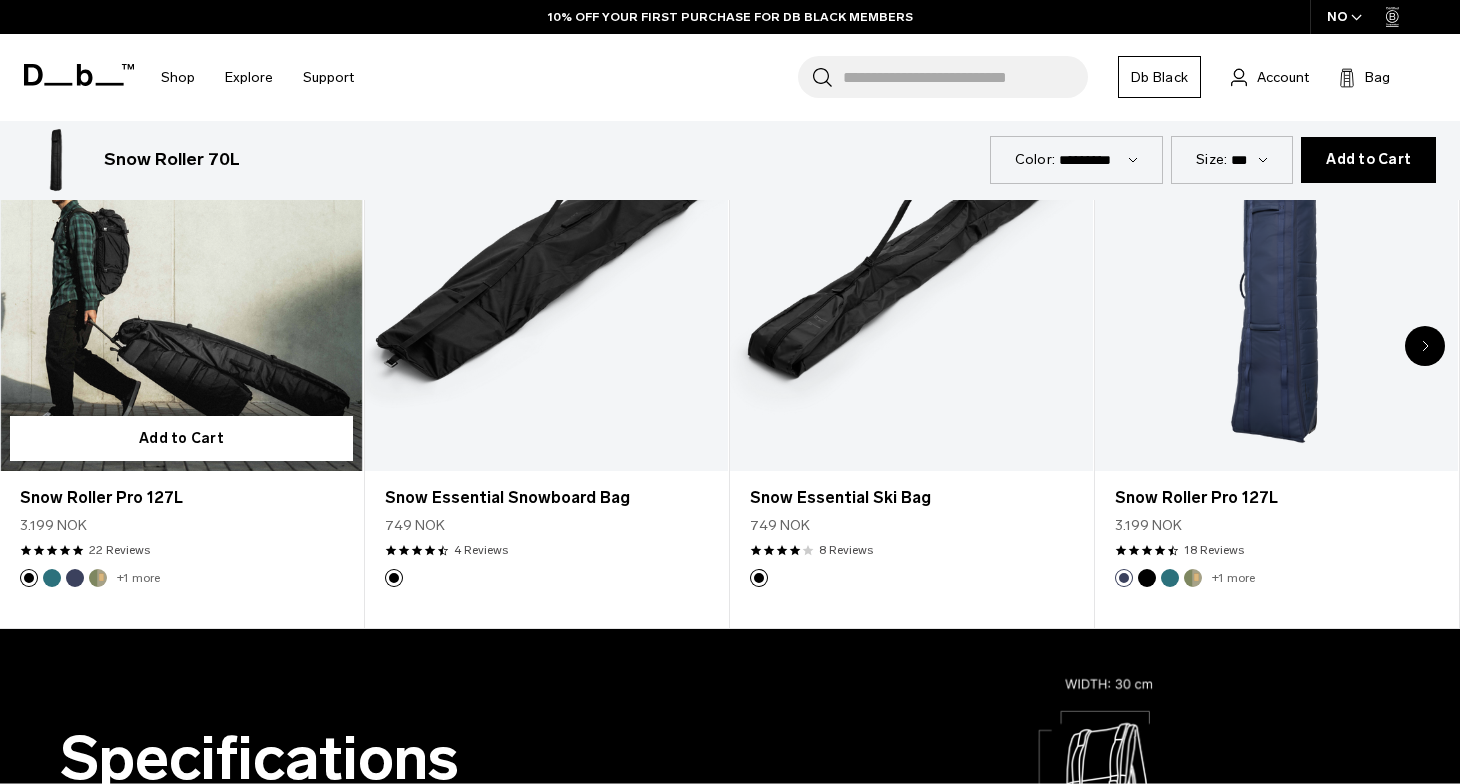 click at bounding box center (181, 269) 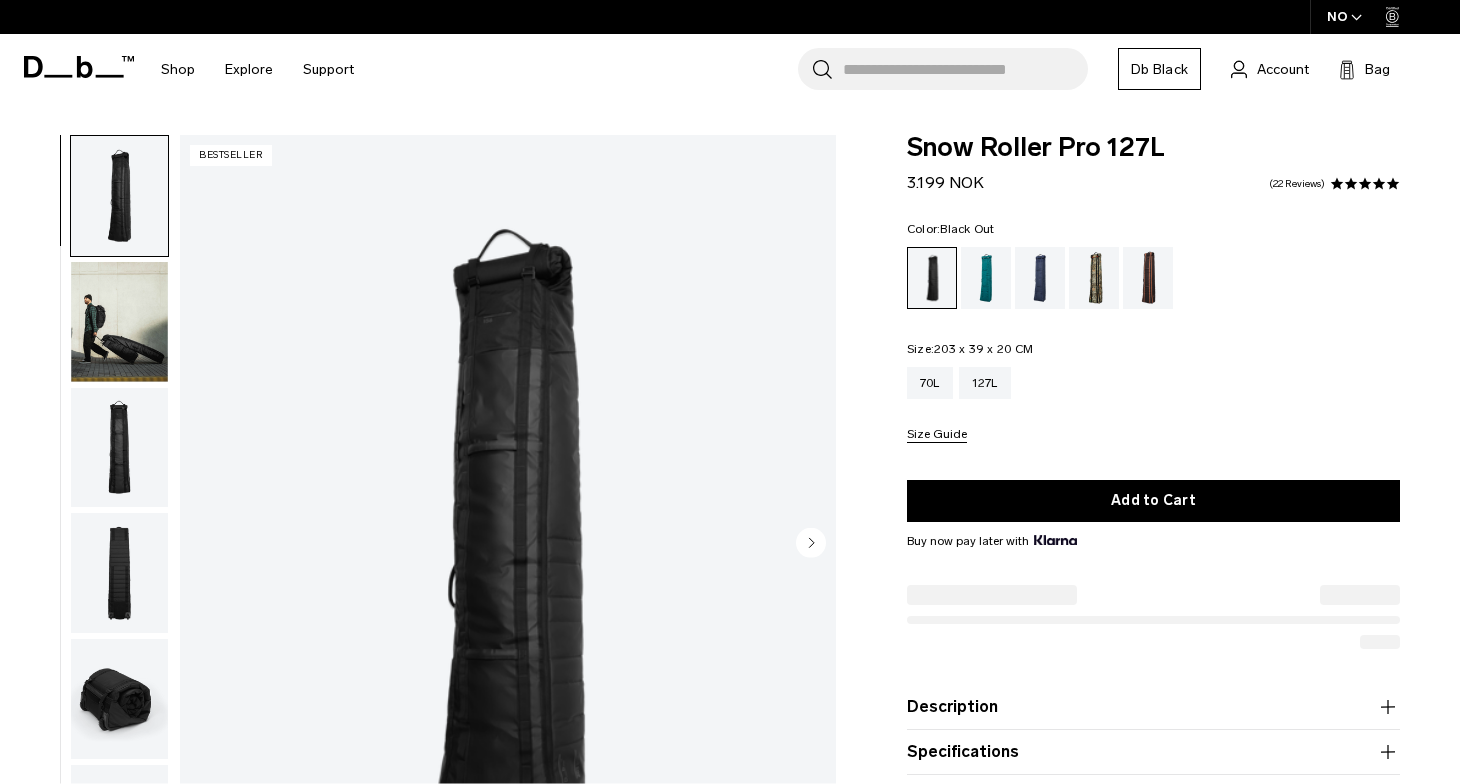 scroll, scrollTop: 0, scrollLeft: 0, axis: both 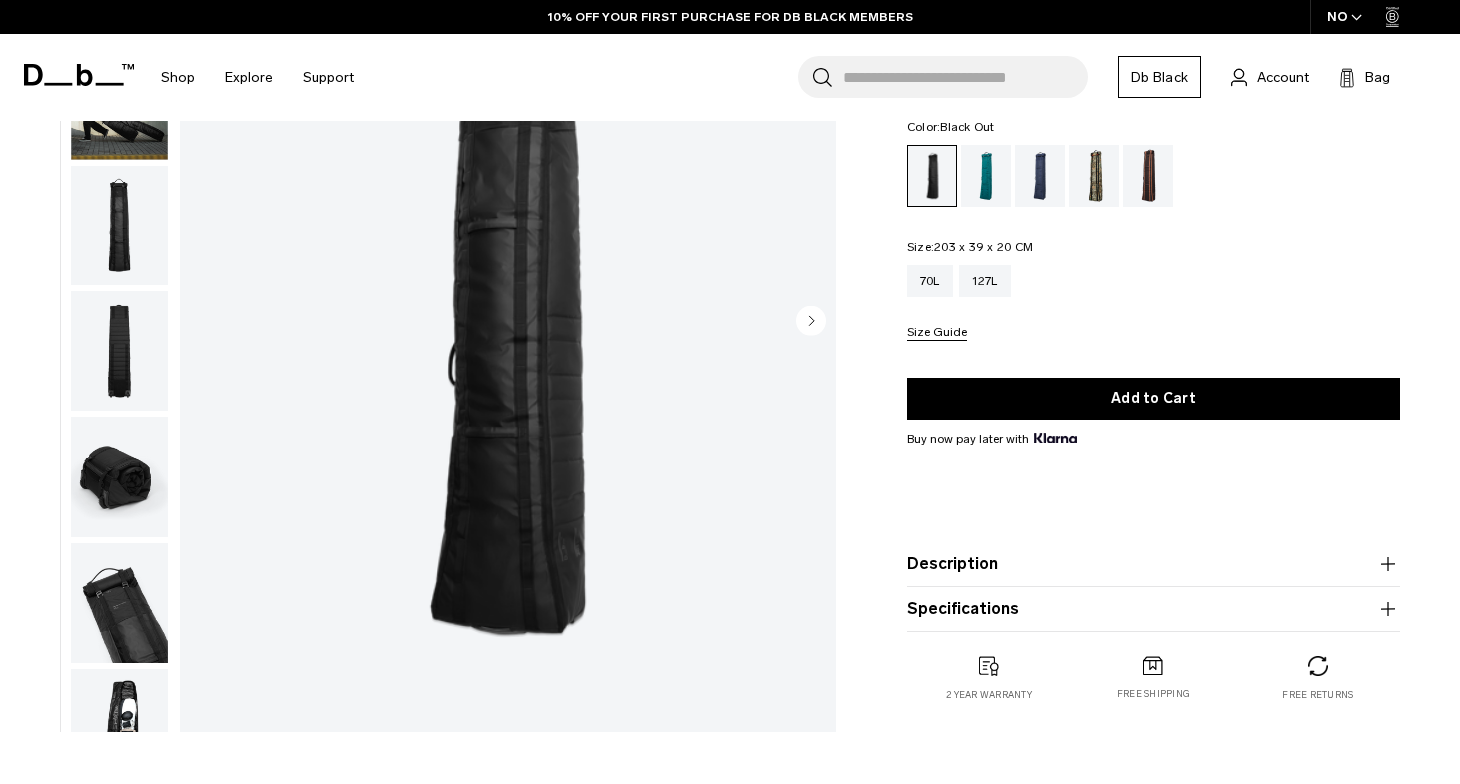 click on "Size Guide" at bounding box center (937, 333) 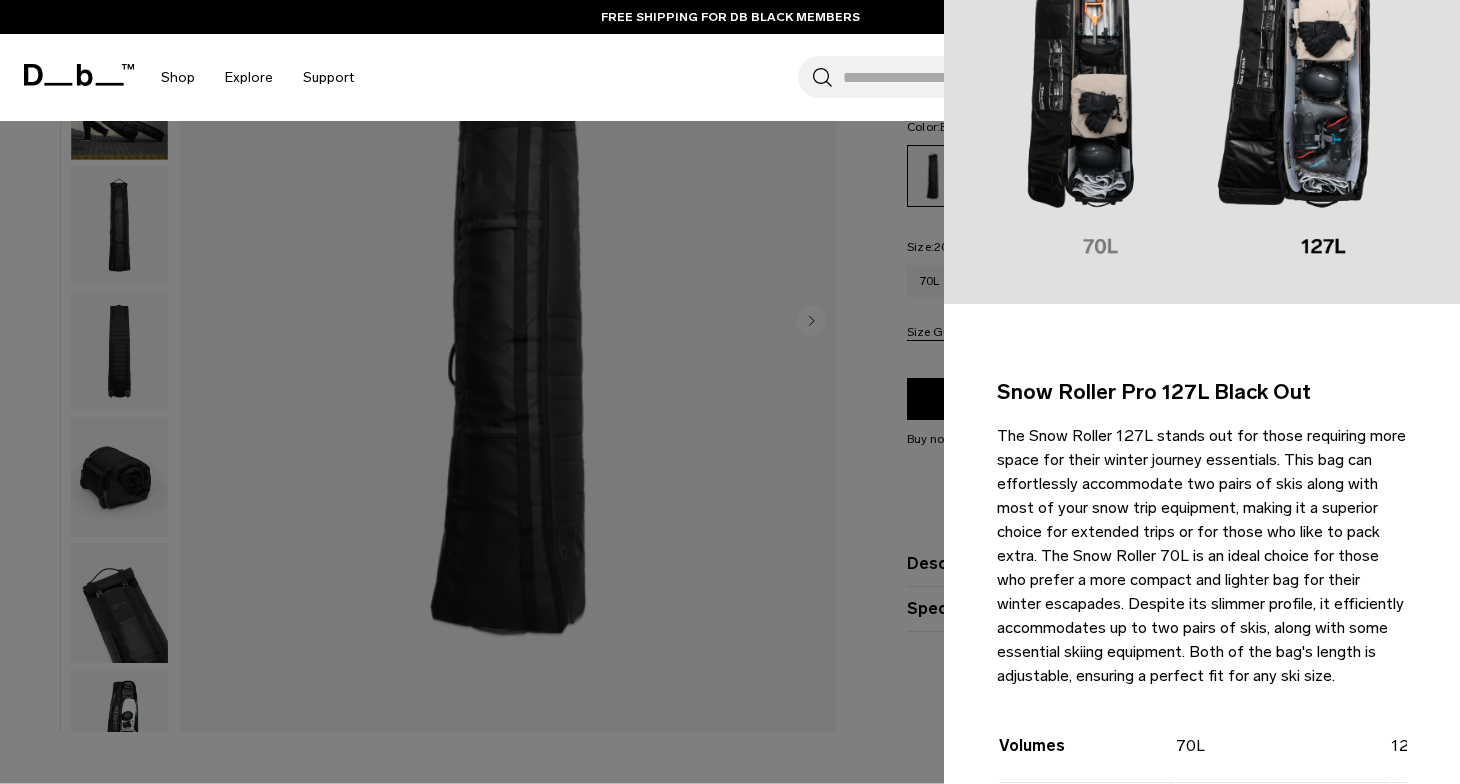 scroll, scrollTop: 220, scrollLeft: 0, axis: vertical 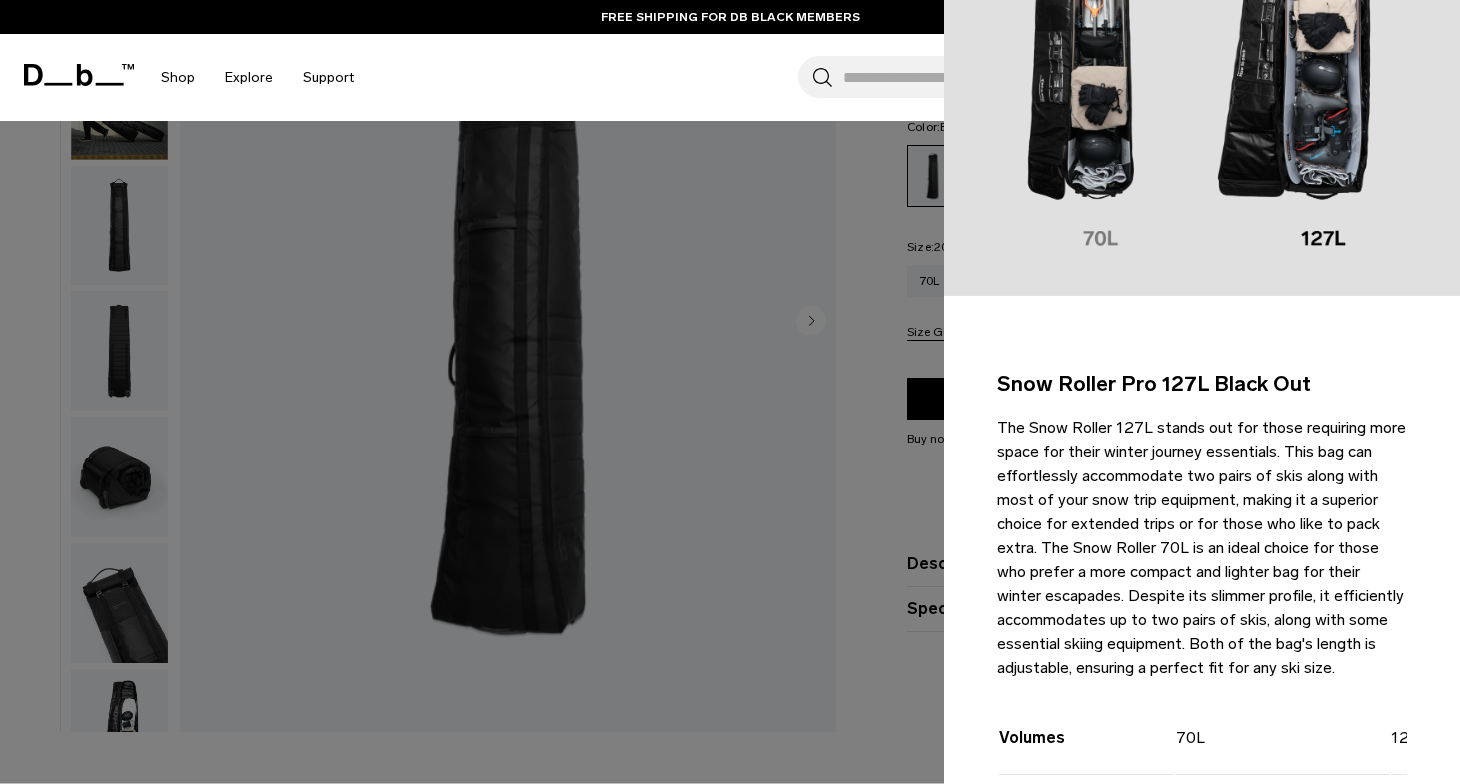 type 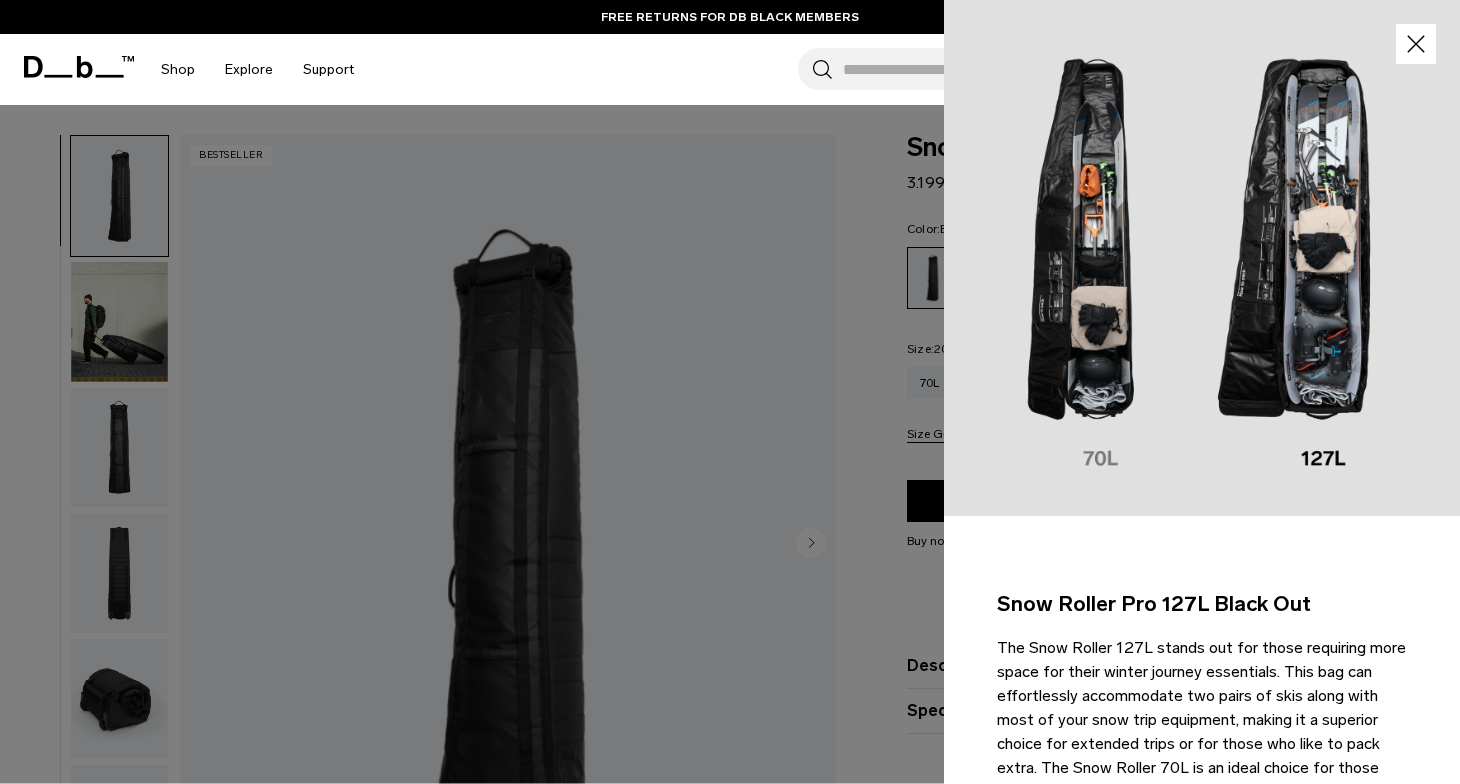 scroll, scrollTop: 418, scrollLeft: 0, axis: vertical 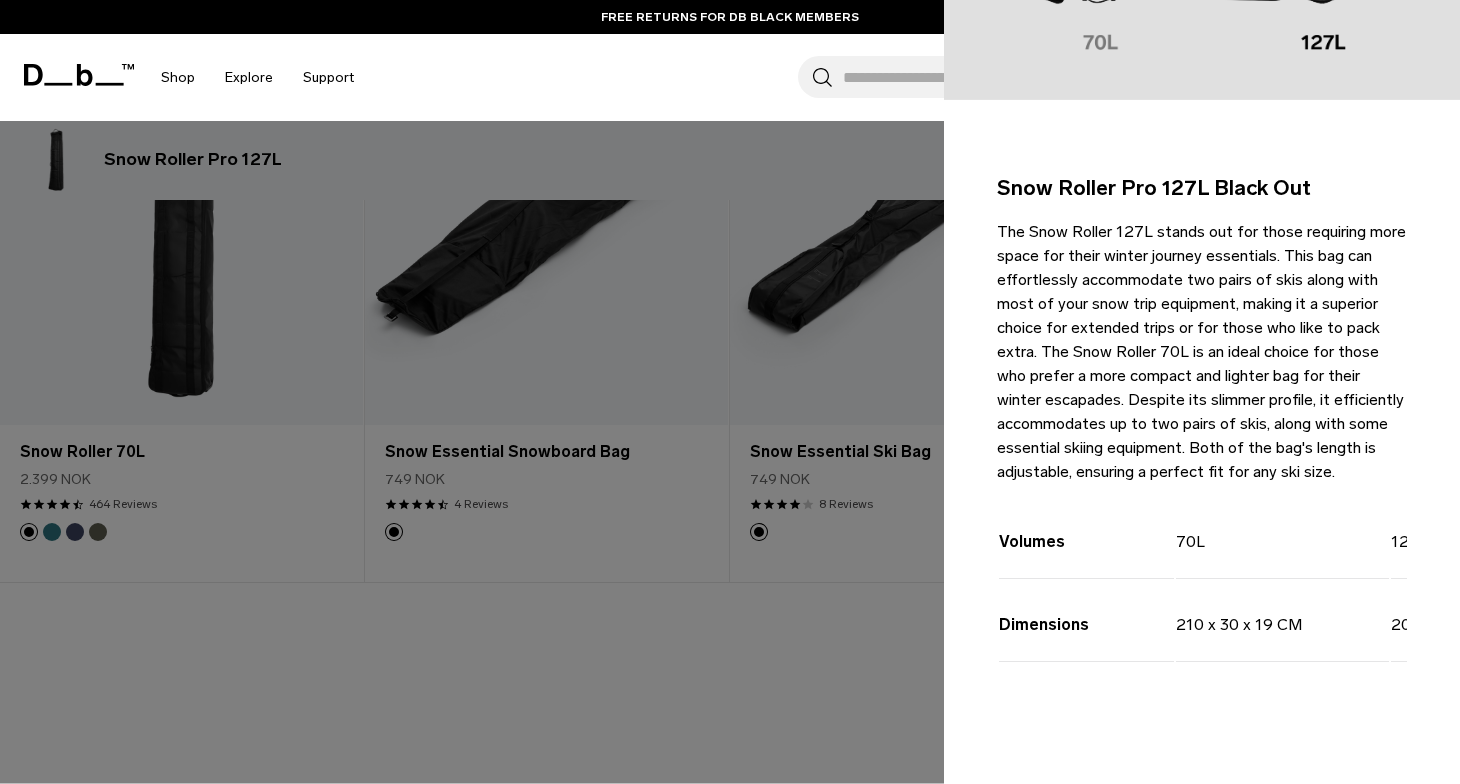 click at bounding box center [730, 392] 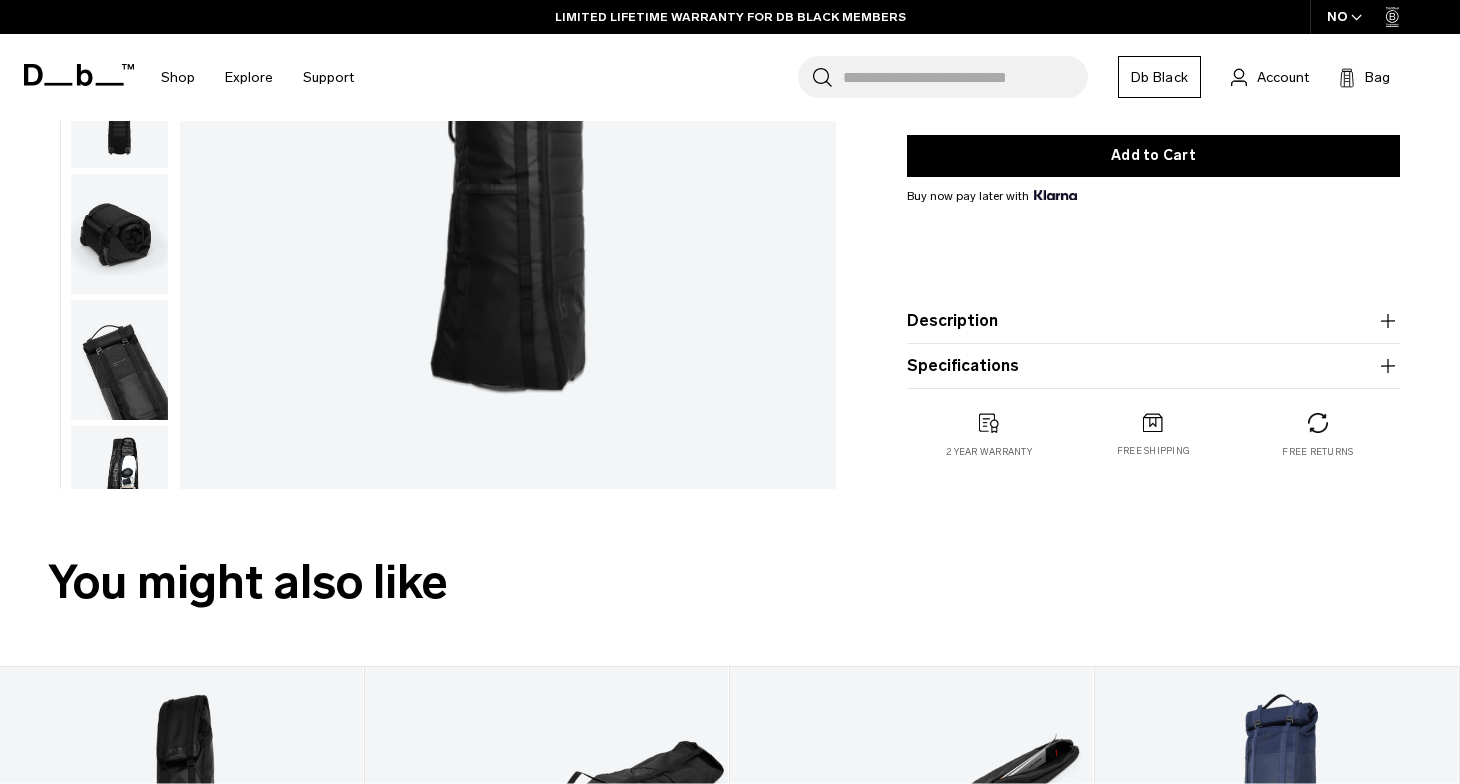 scroll, scrollTop: 0, scrollLeft: 0, axis: both 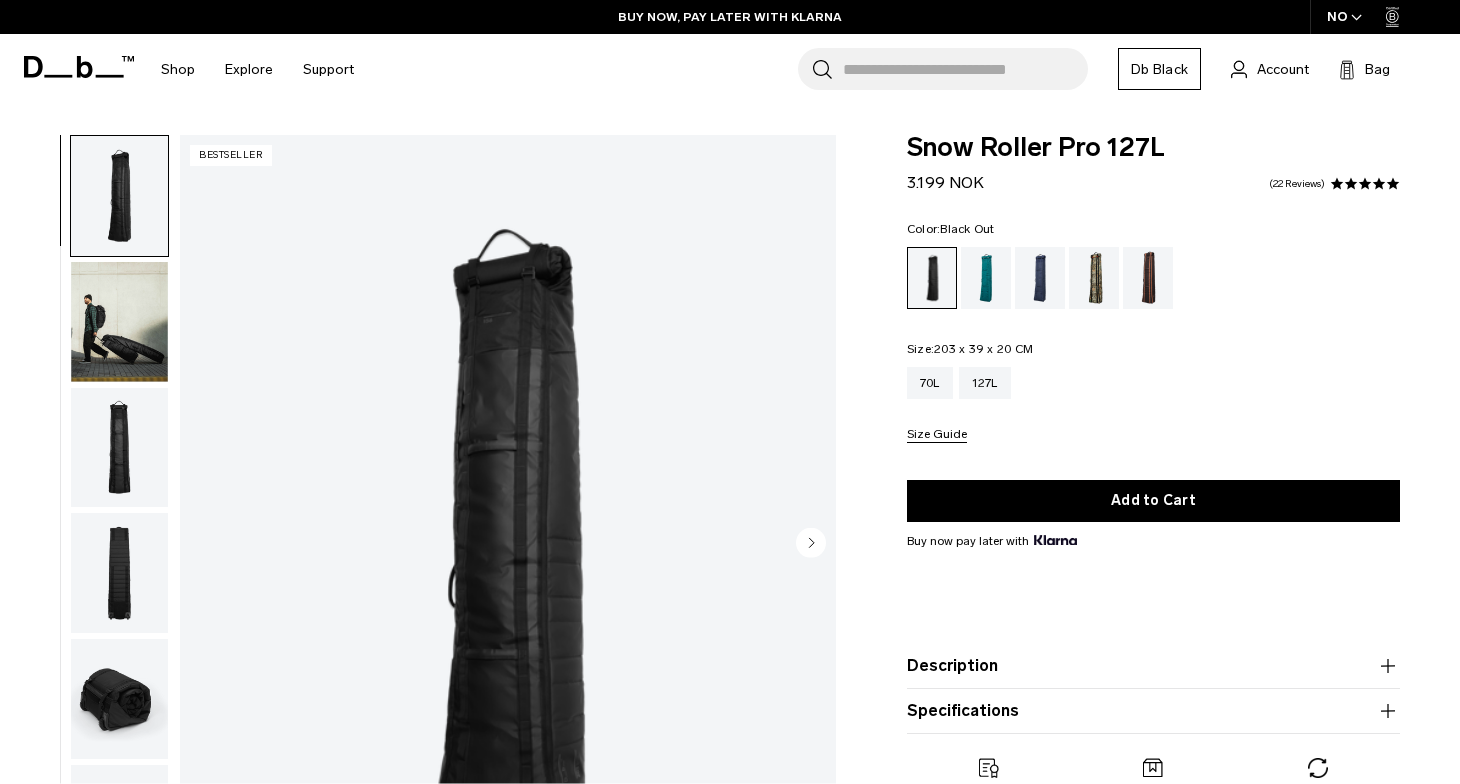 click at bounding box center (1351, 184) 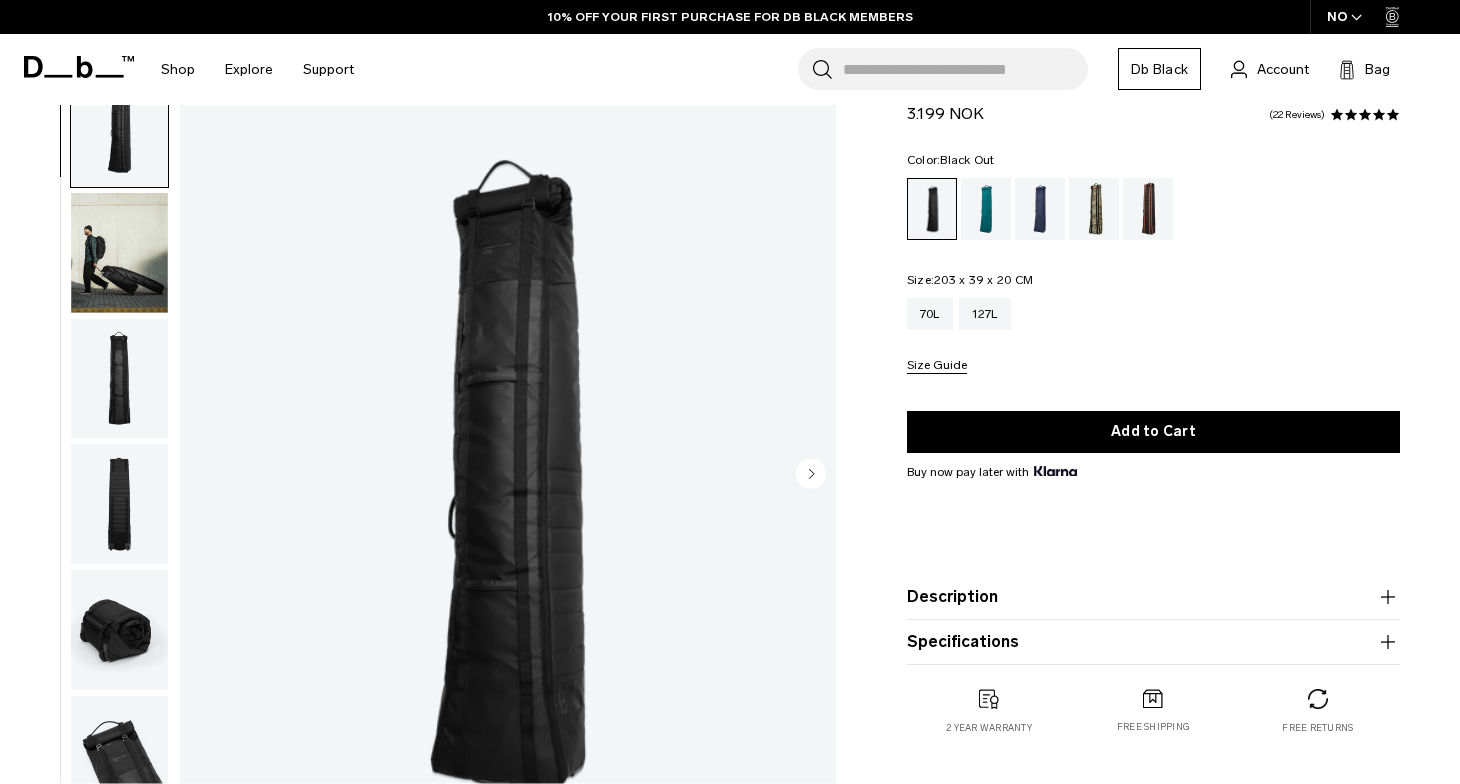 scroll, scrollTop: 0, scrollLeft: 0, axis: both 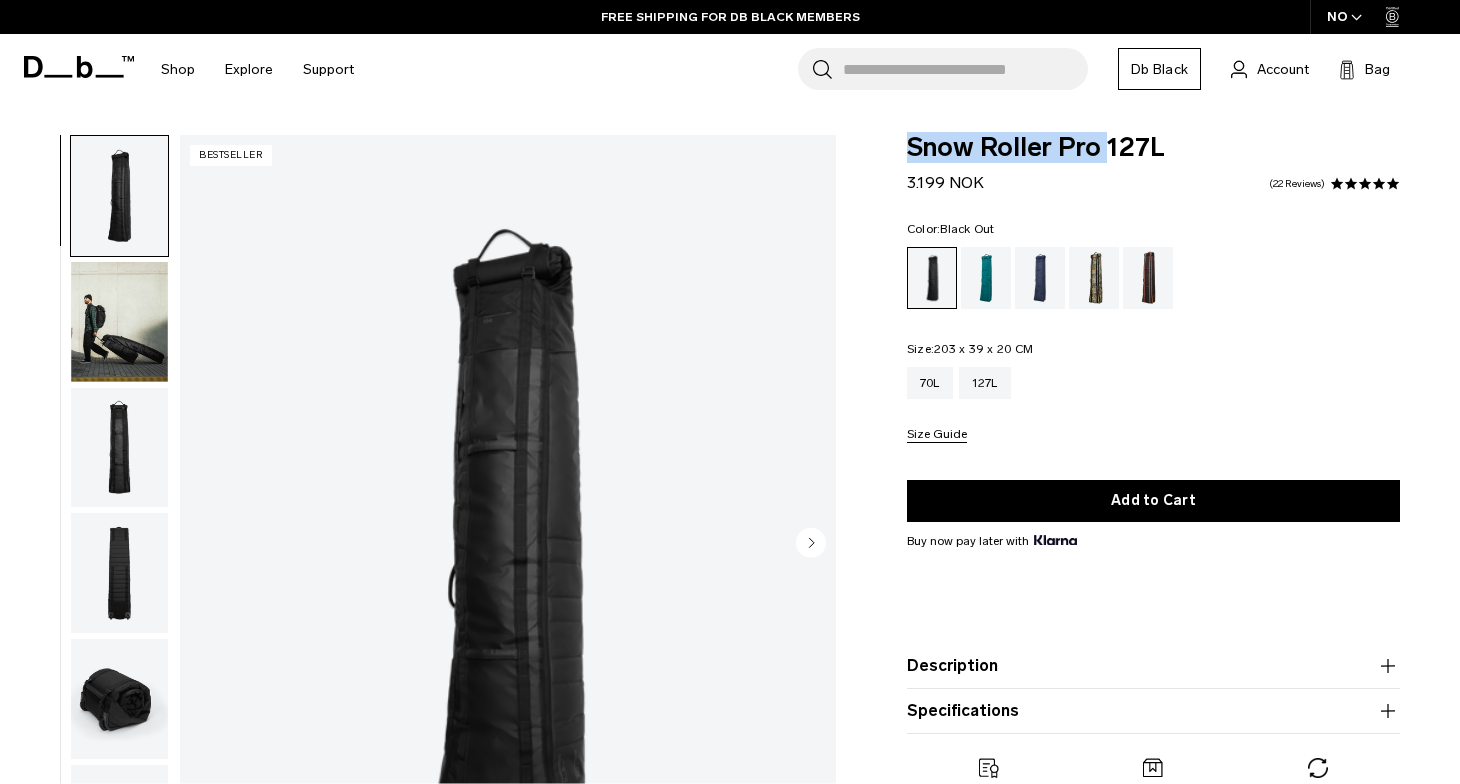 drag, startPoint x: 905, startPoint y: 146, endPoint x: 1103, endPoint y: 148, distance: 198.0101 